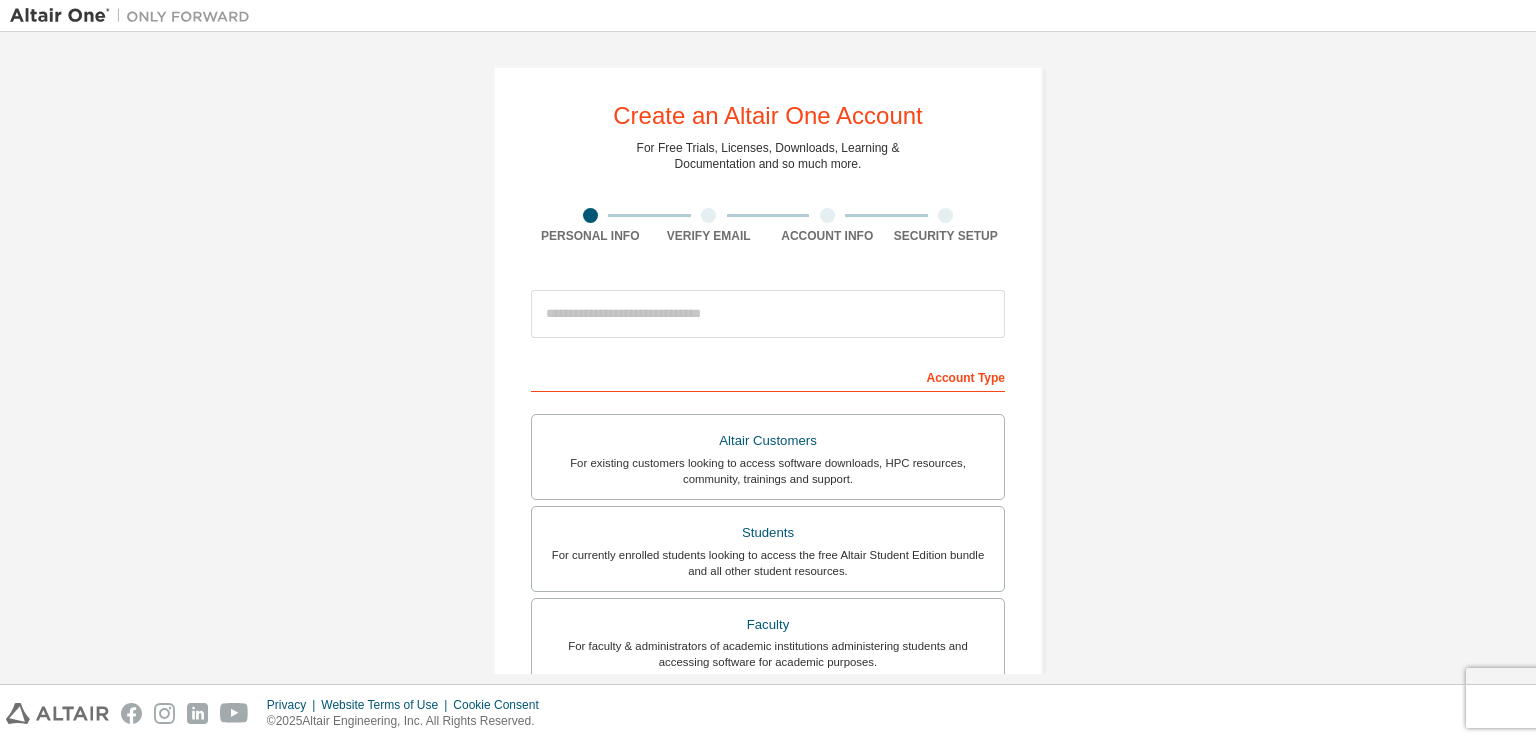 scroll, scrollTop: 0, scrollLeft: 0, axis: both 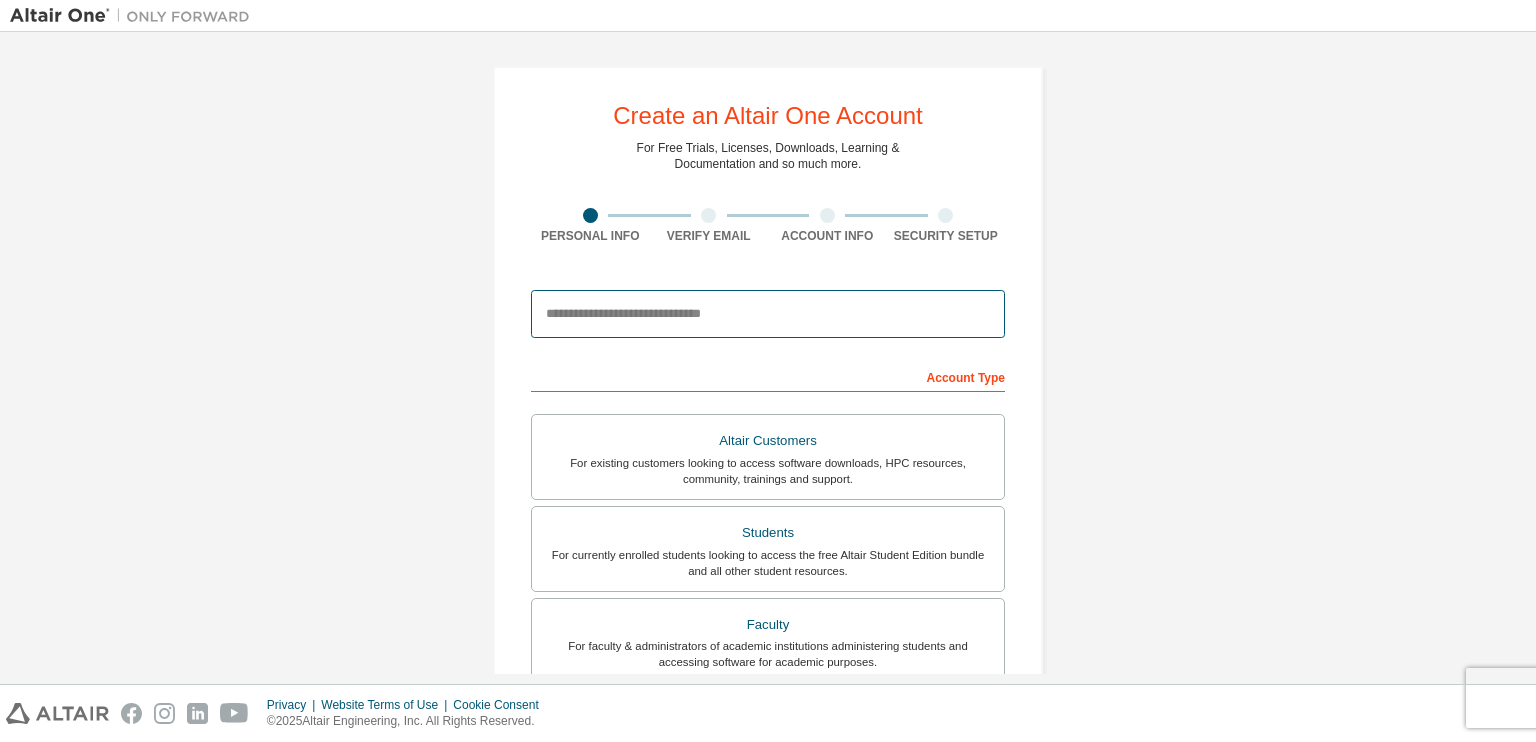 click at bounding box center (768, 314) 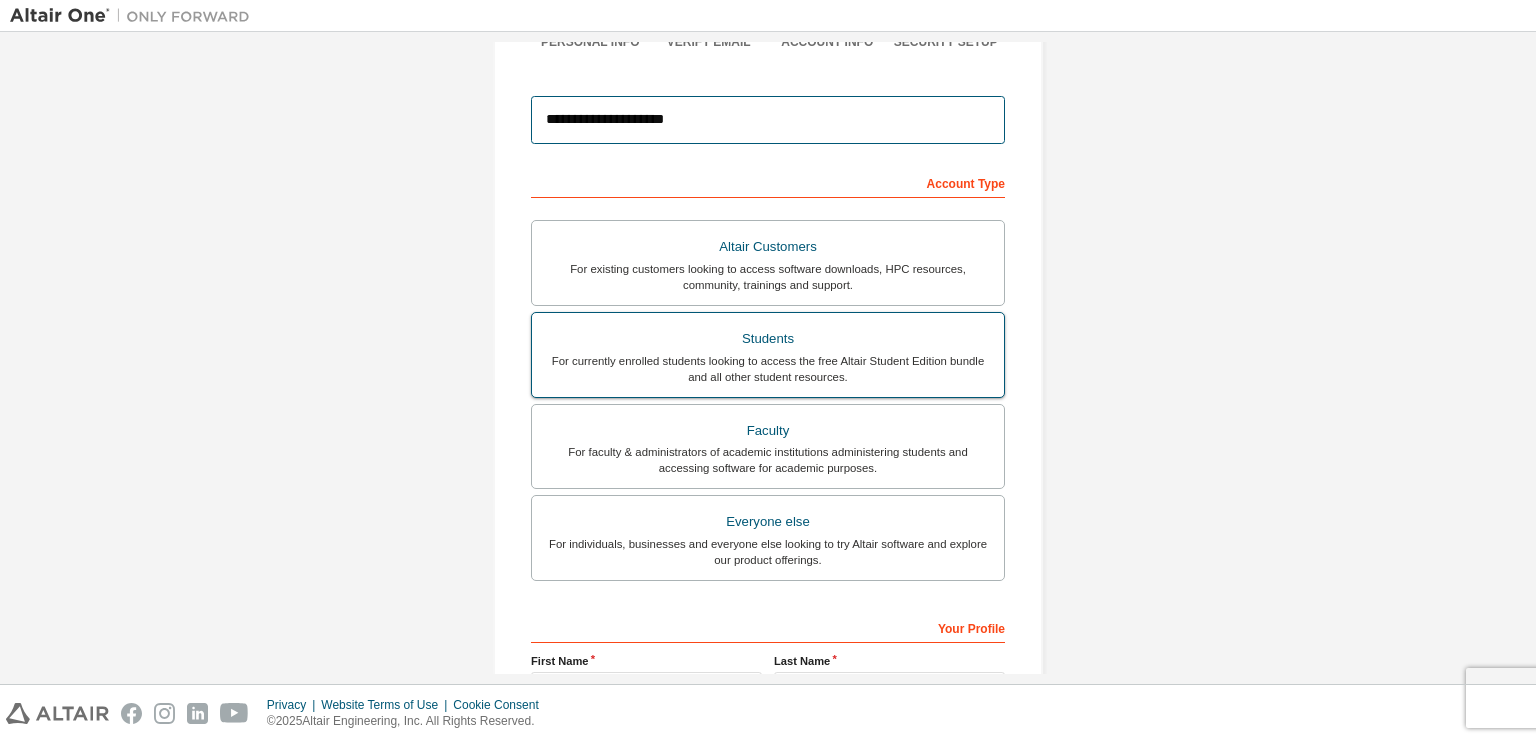 scroll, scrollTop: 195, scrollLeft: 0, axis: vertical 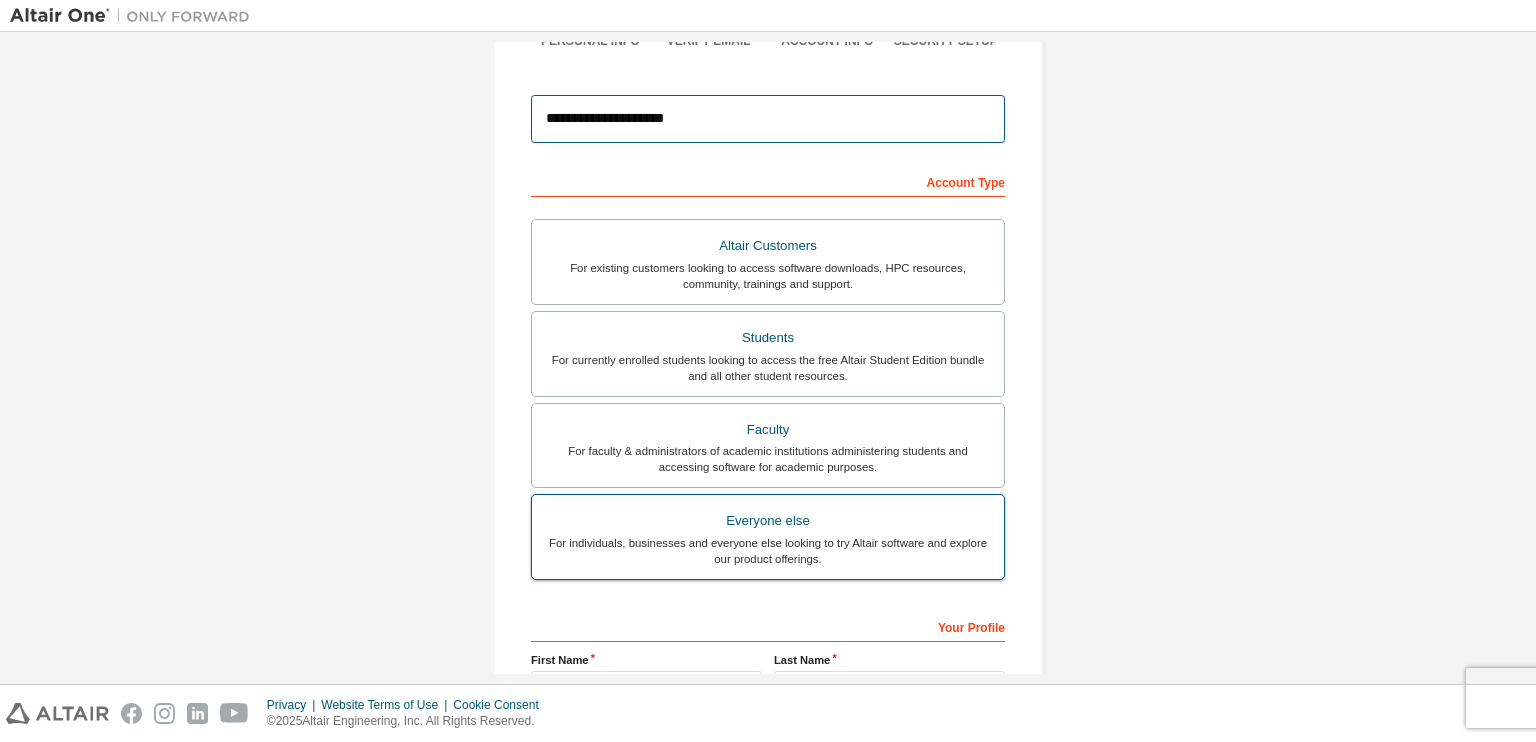 type on "**********" 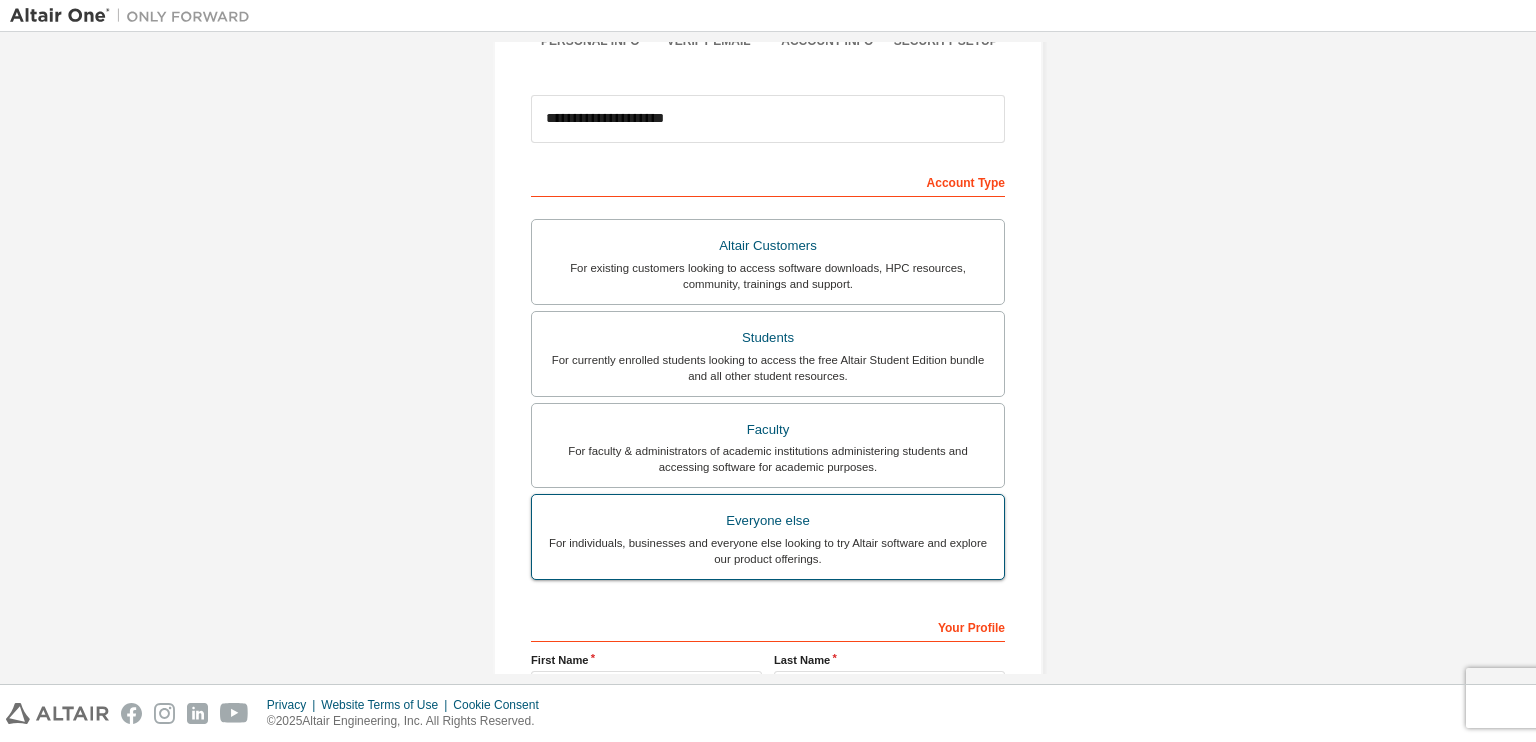 click on "Everyone else" at bounding box center [768, 521] 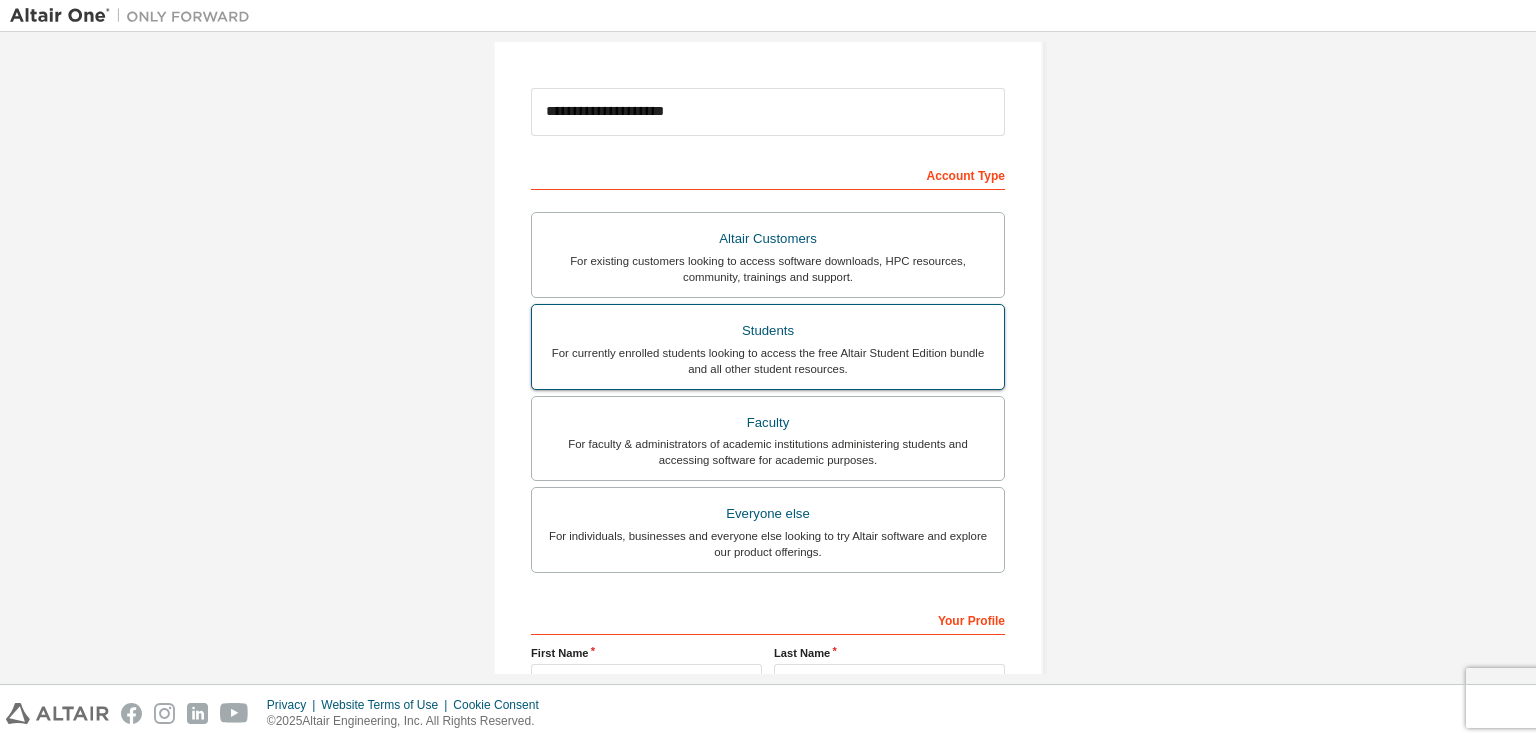 scroll, scrollTop: 204, scrollLeft: 0, axis: vertical 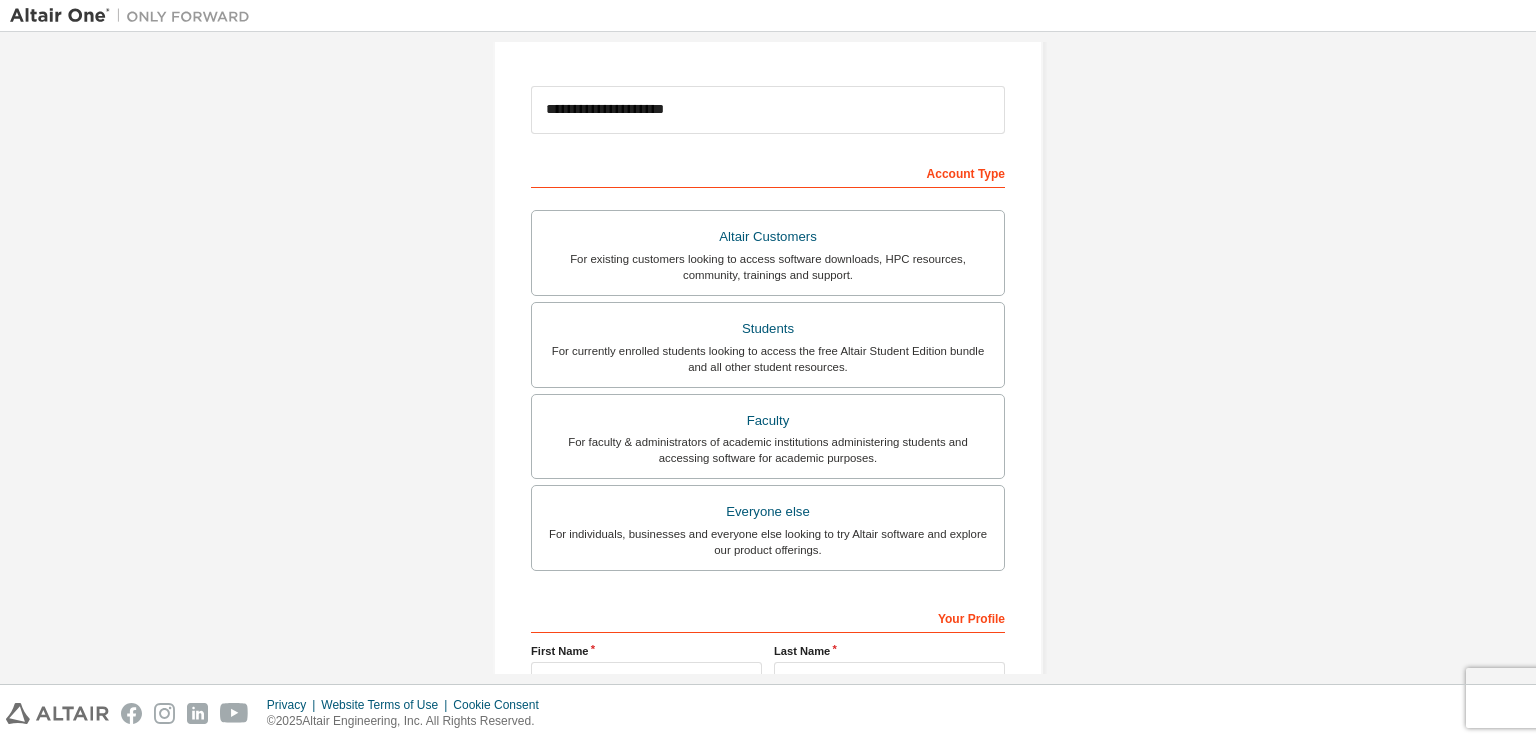 click on "Account Type" at bounding box center (768, 172) 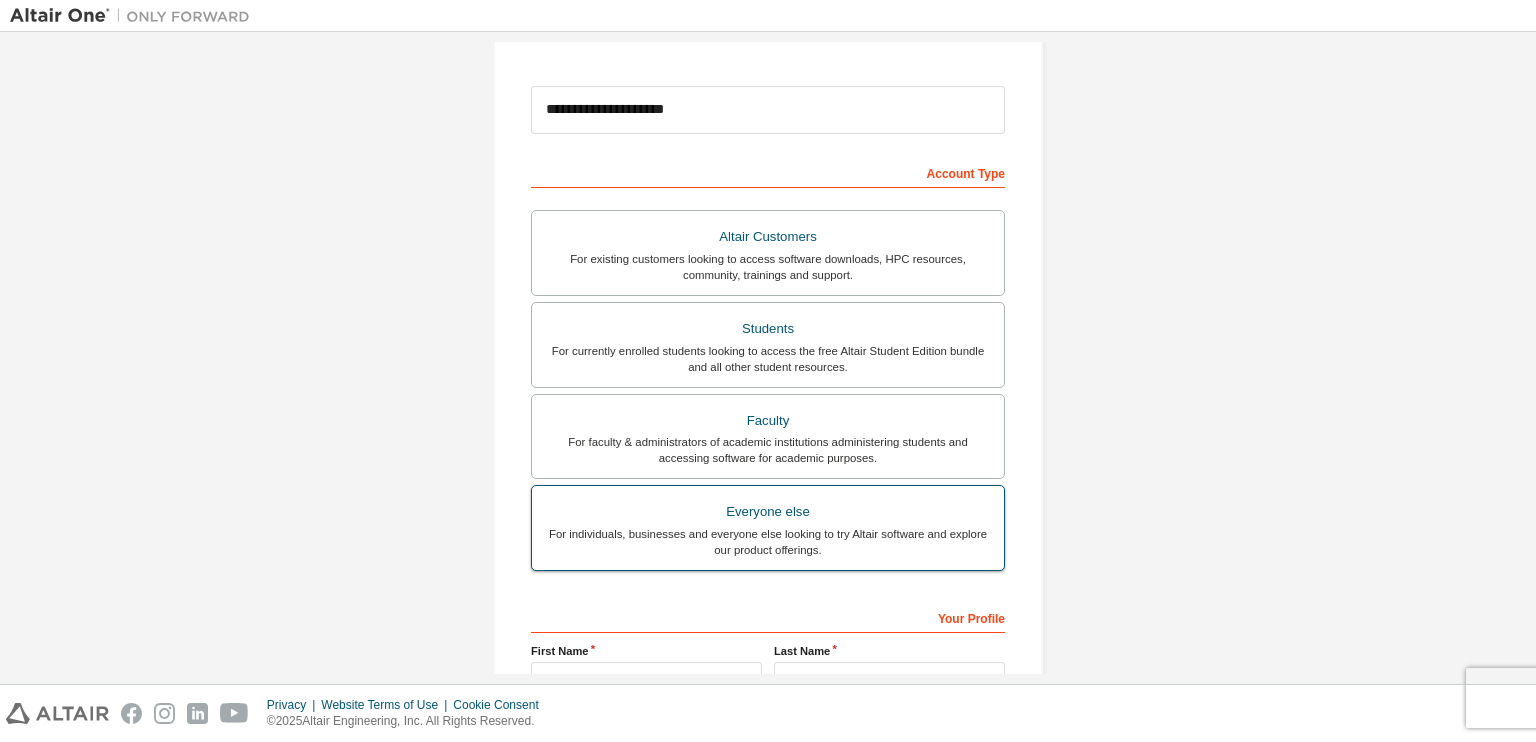 click on "For individuals, businesses and everyone else looking to try Altair software and explore our product offerings." at bounding box center [768, 542] 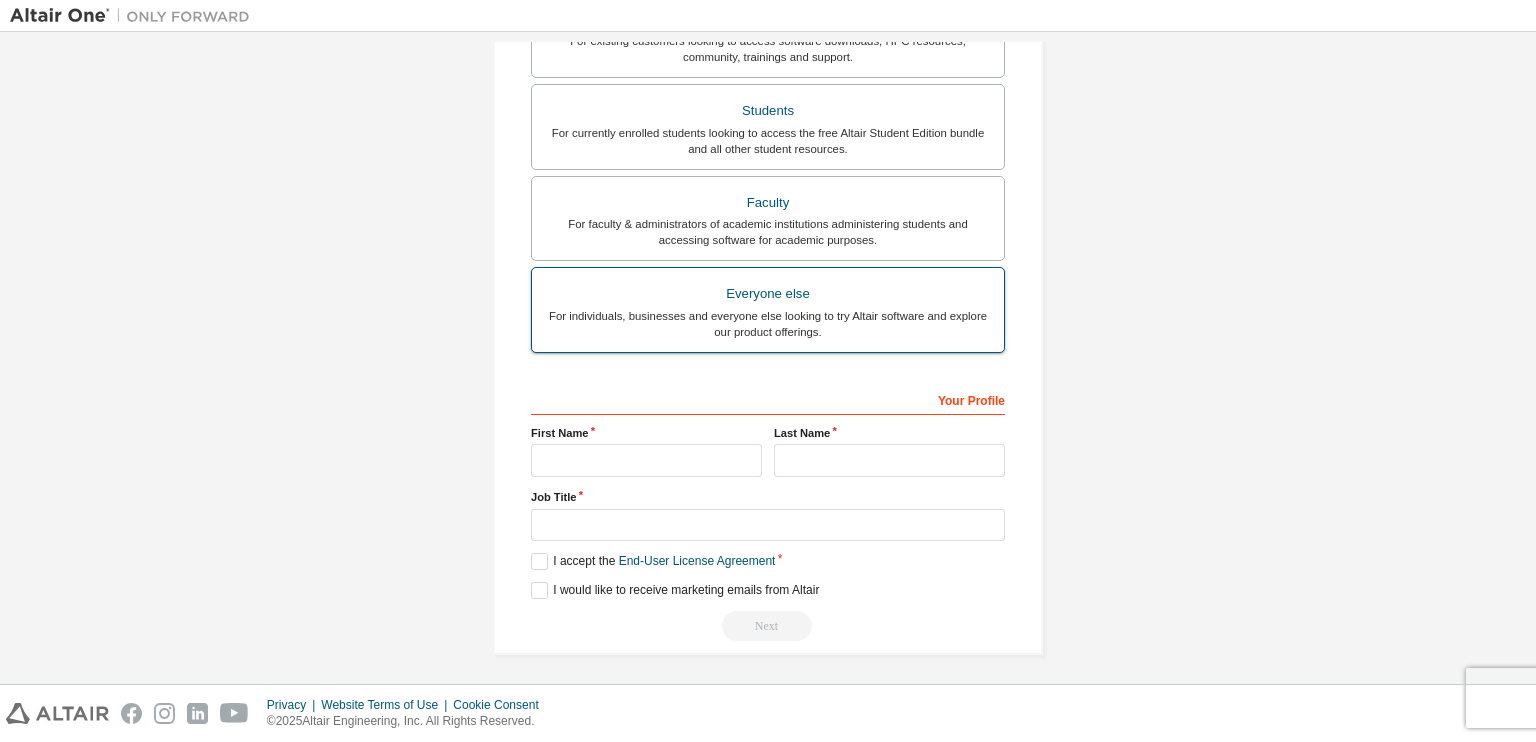 scroll, scrollTop: 420, scrollLeft: 0, axis: vertical 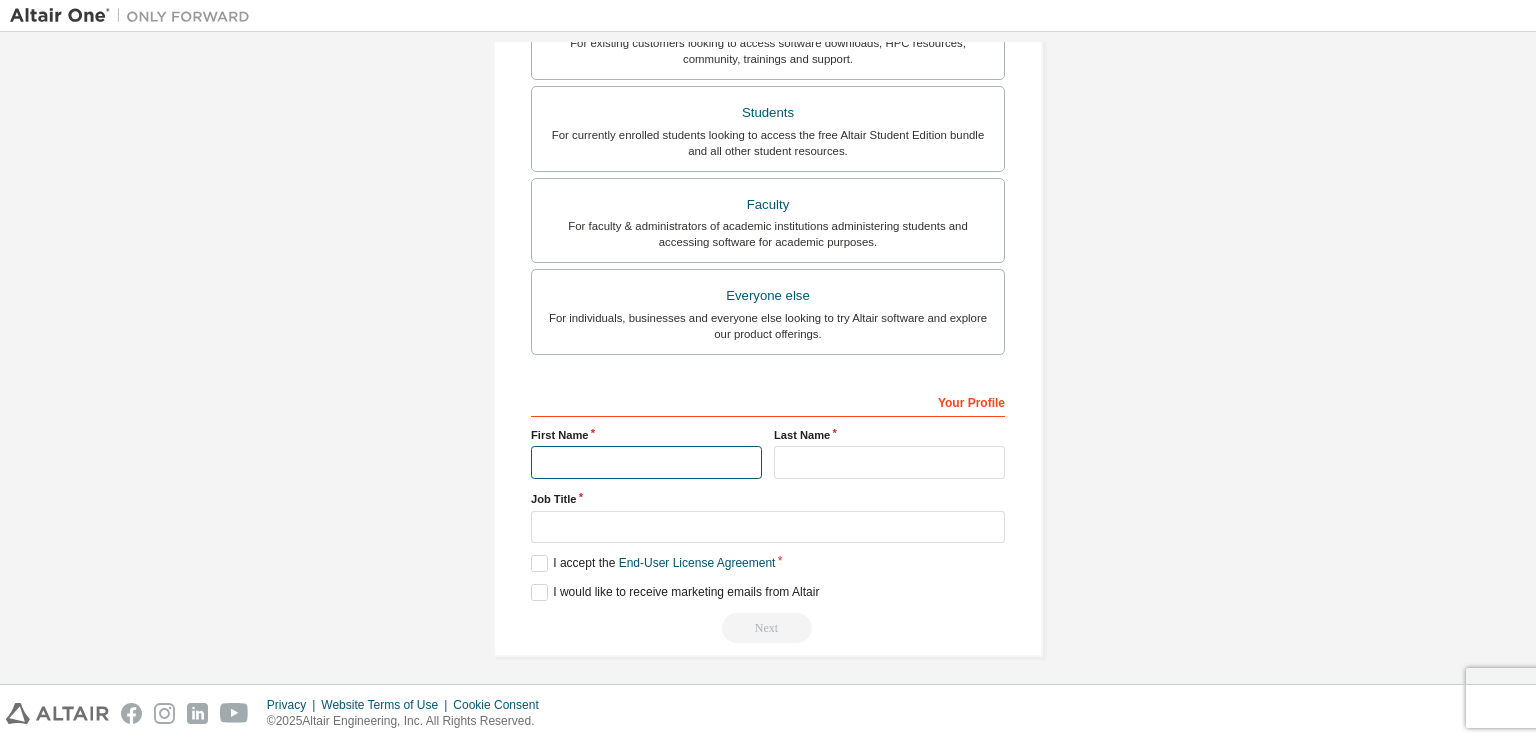 click at bounding box center (646, 462) 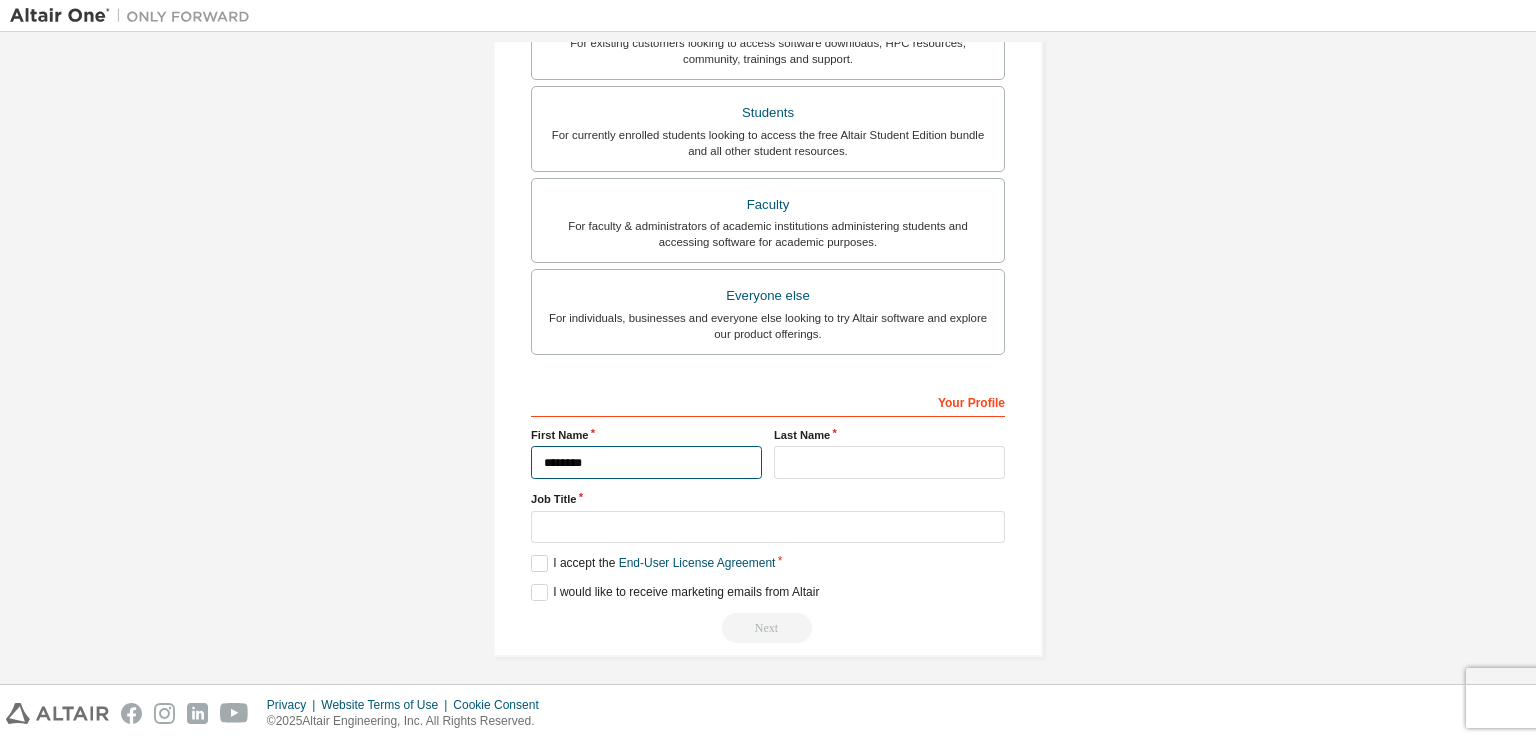 type on "*******" 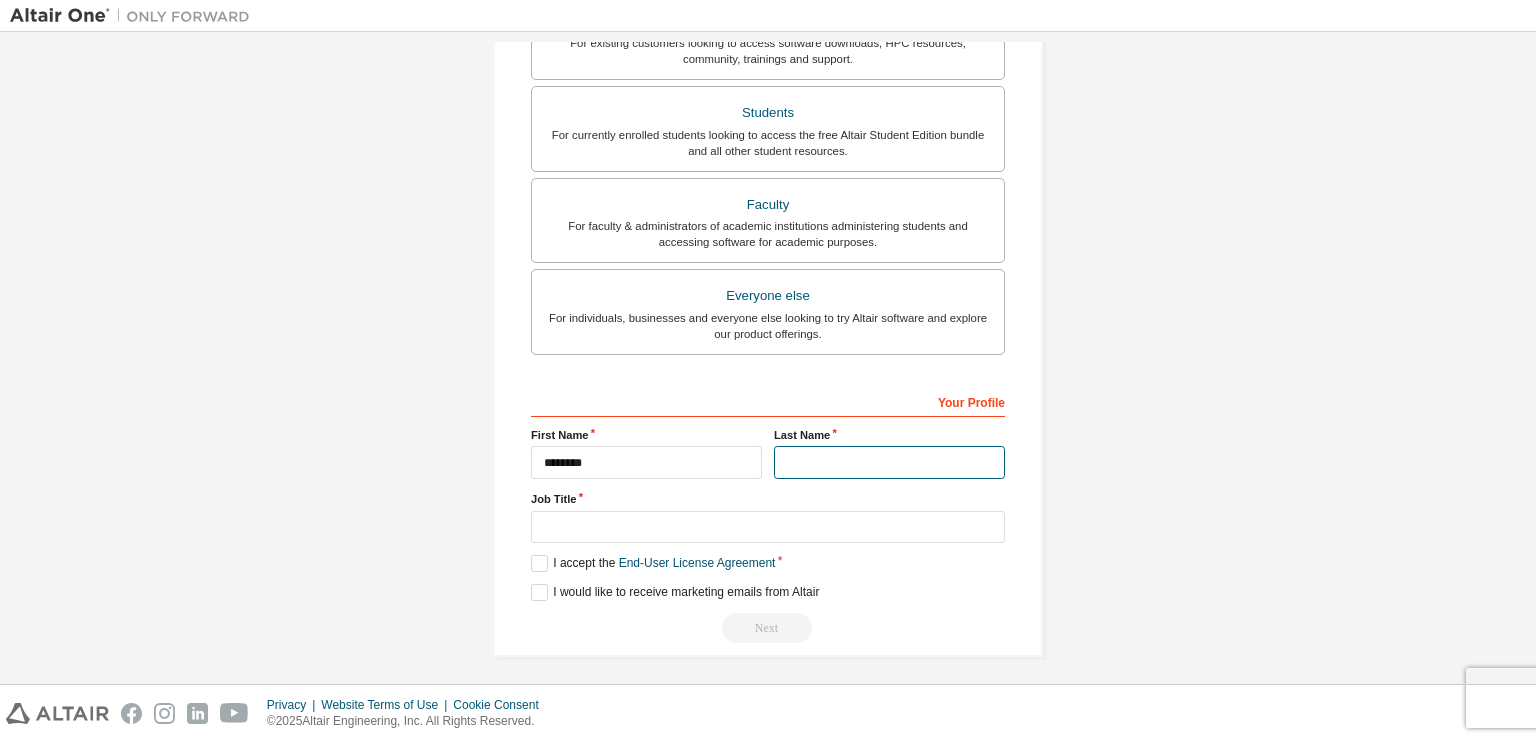 click at bounding box center (889, 462) 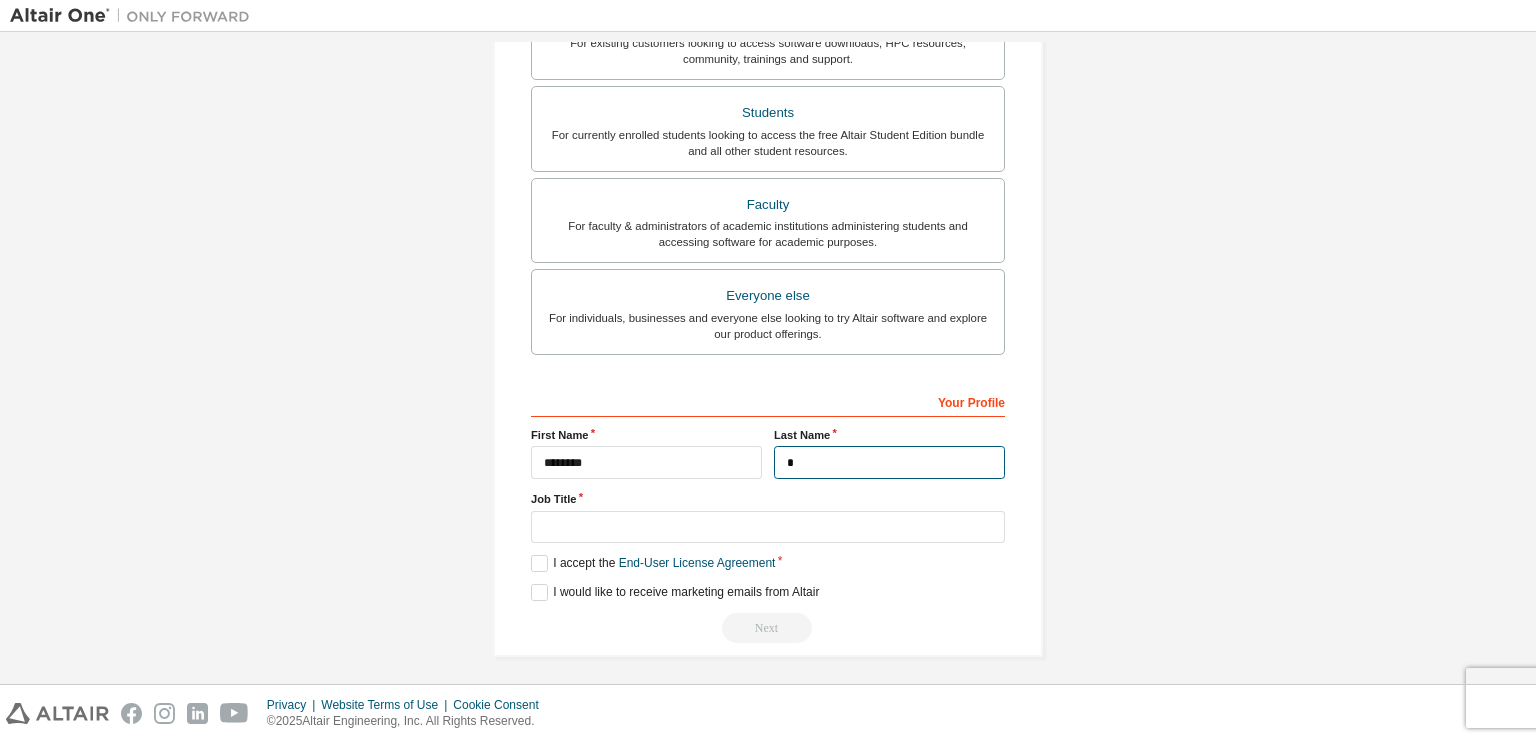 type on "*" 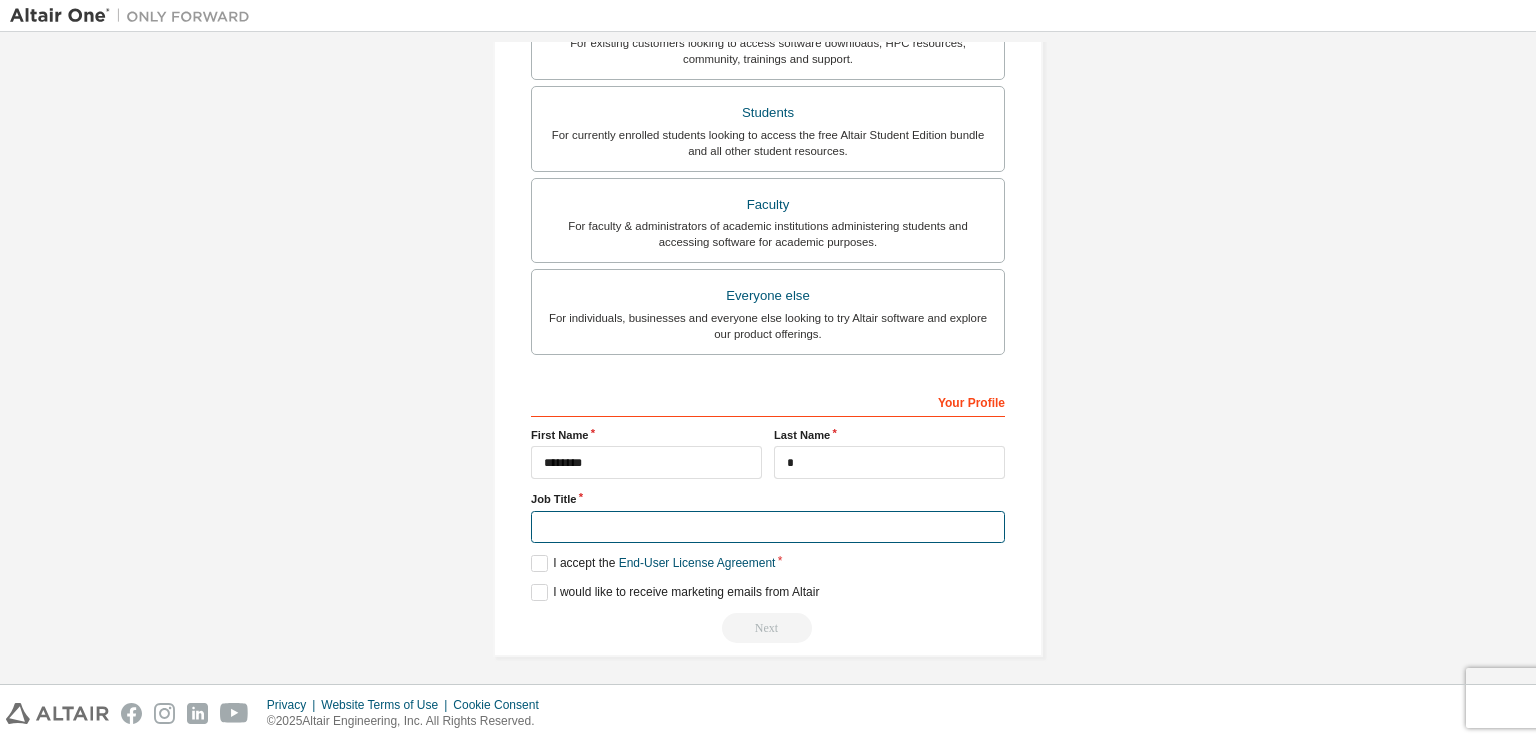 click at bounding box center (768, 527) 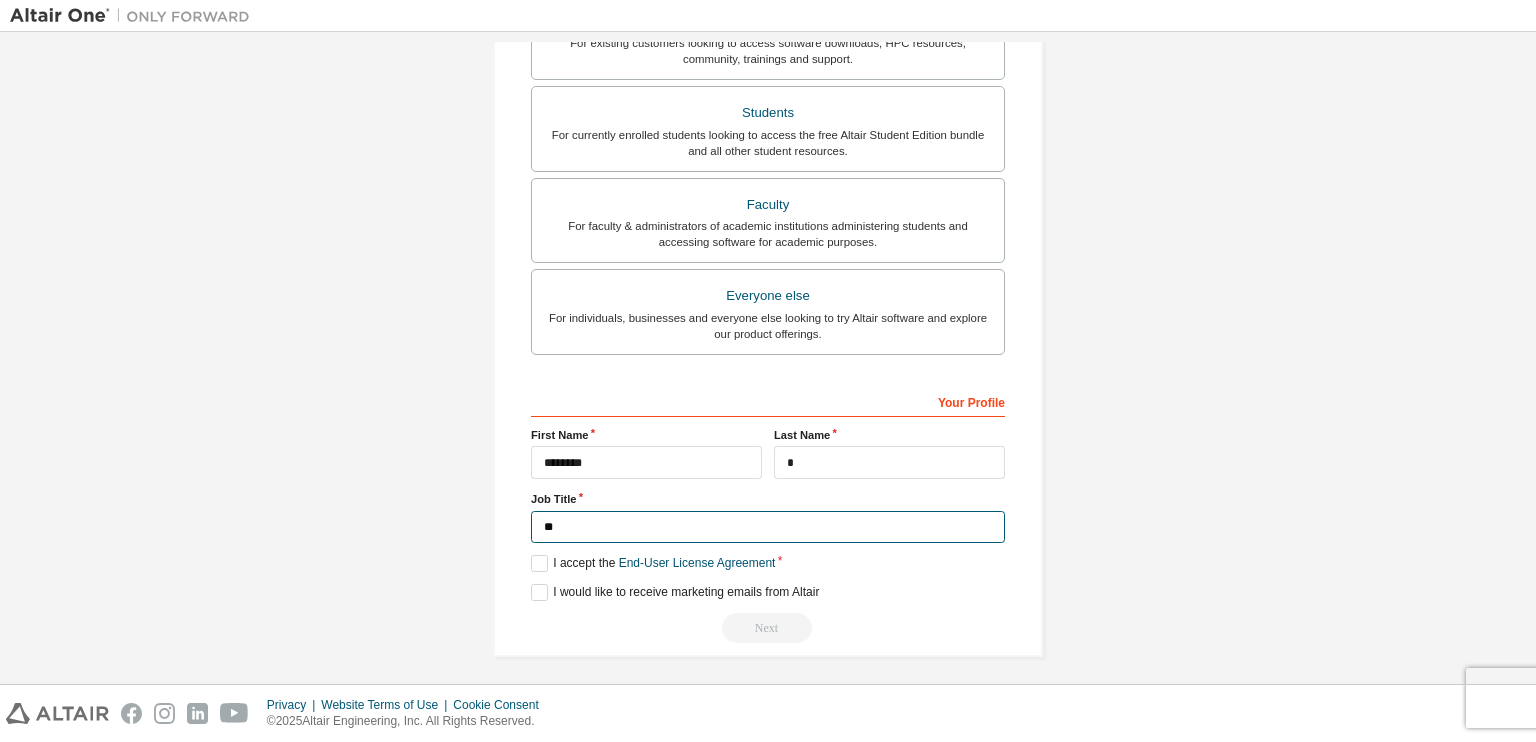 type on "*" 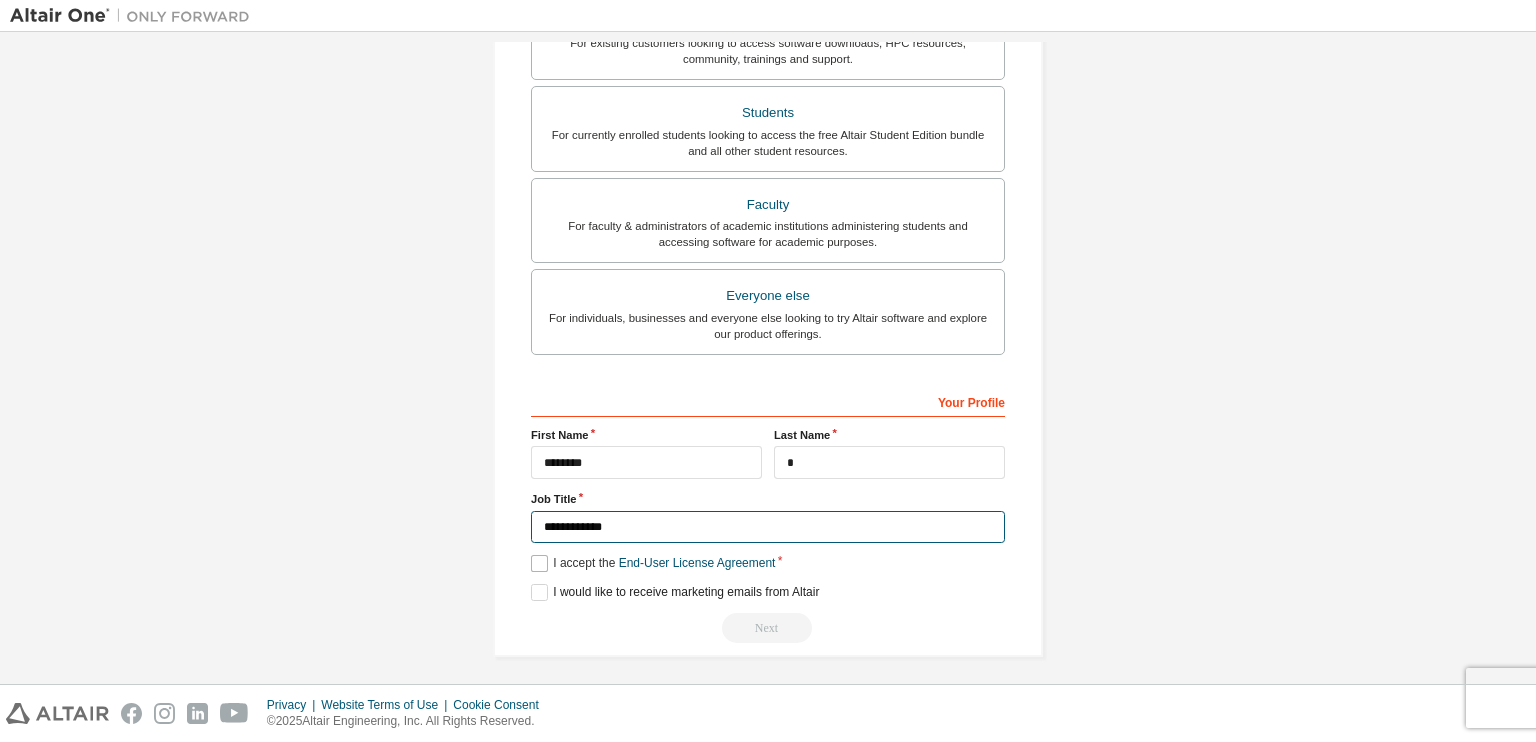 type on "**********" 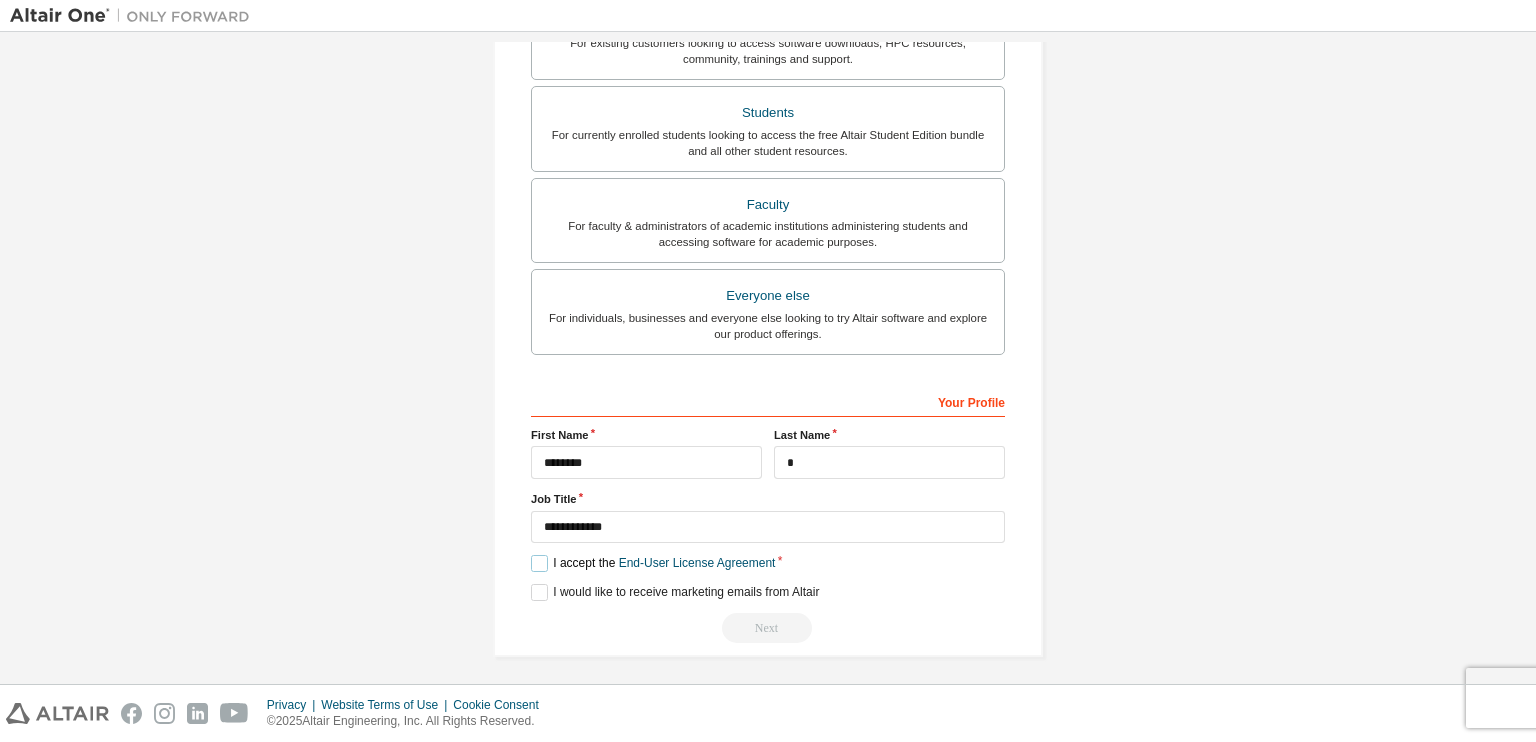 click on "I accept the    End-User License Agreement" at bounding box center (653, 563) 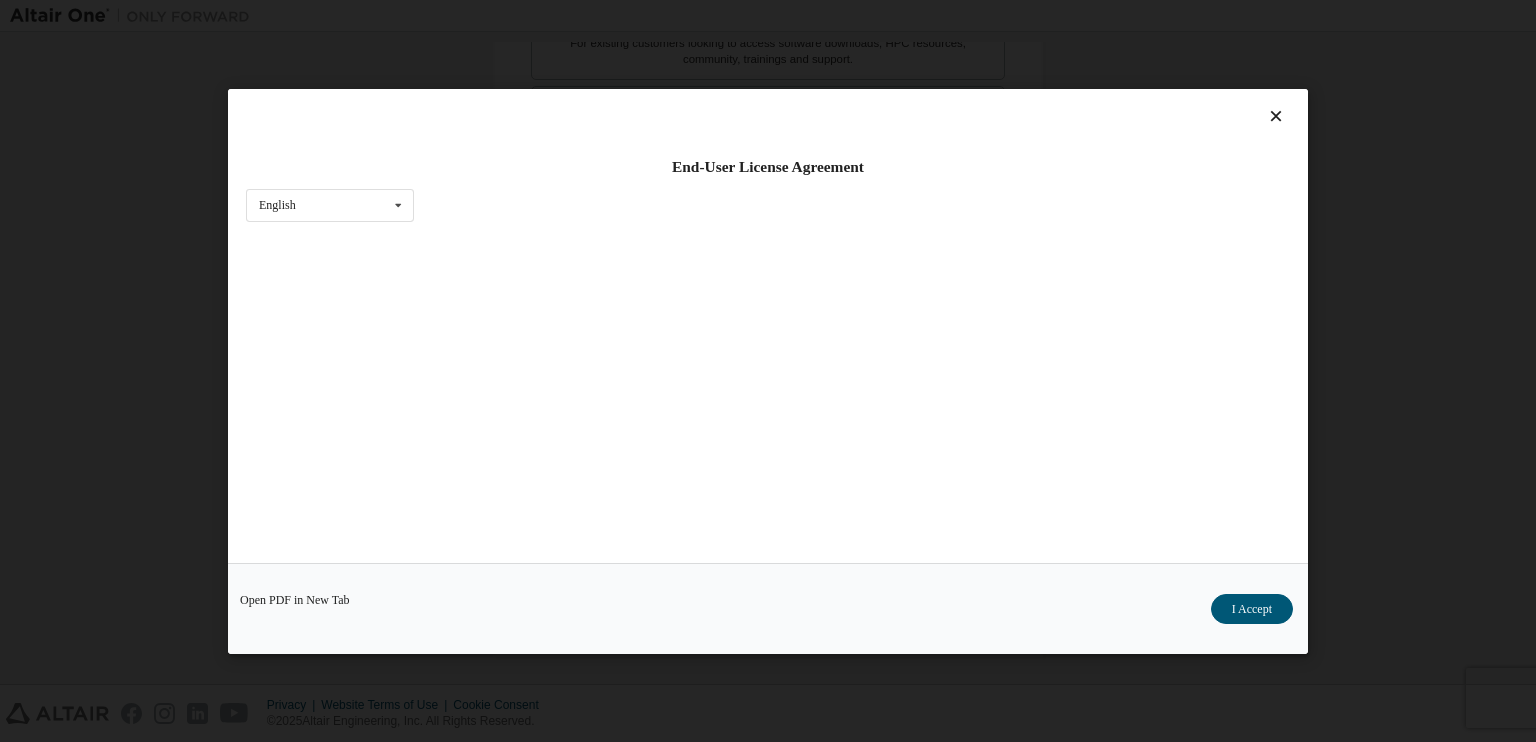 scroll, scrollTop: 28, scrollLeft: 0, axis: vertical 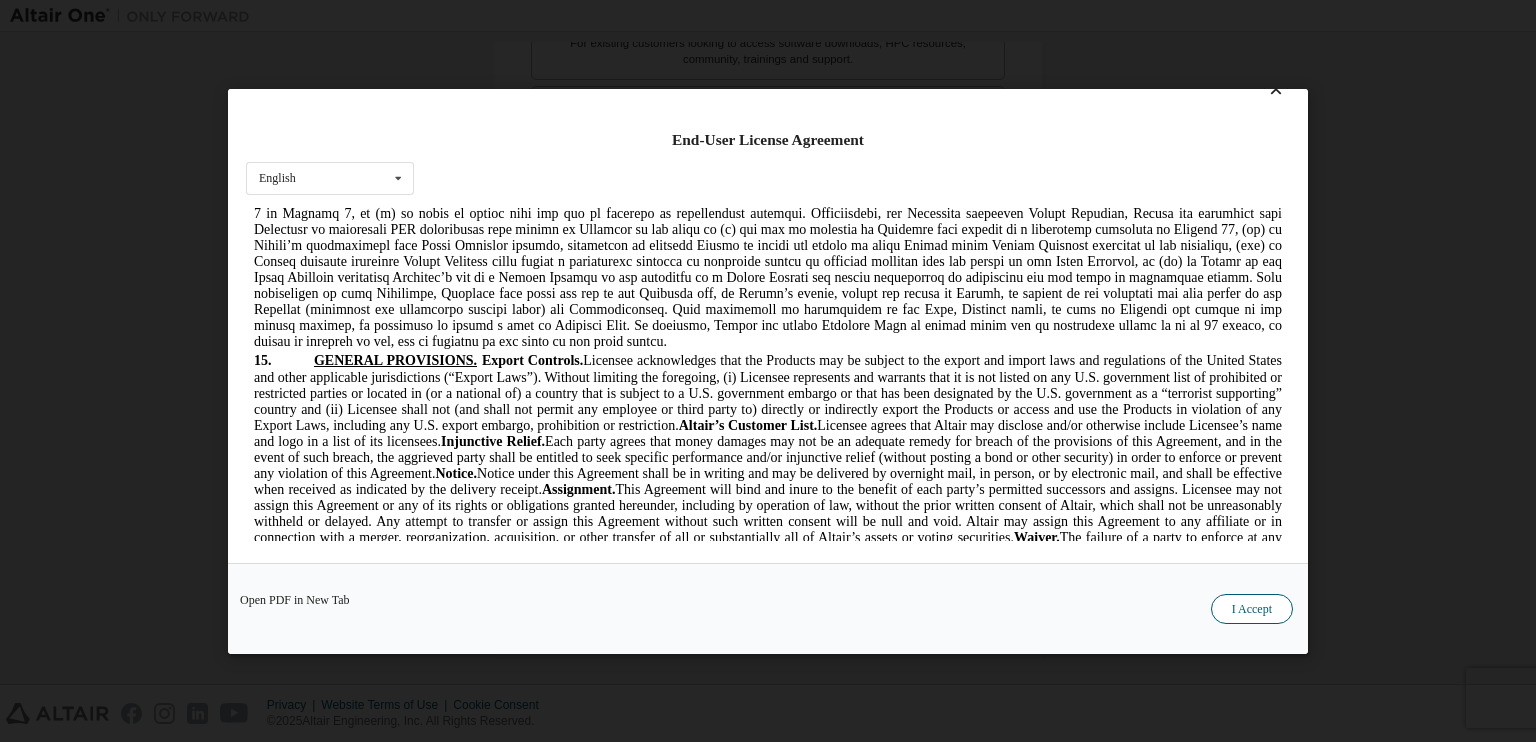 click on "I Accept" at bounding box center [1252, 608] 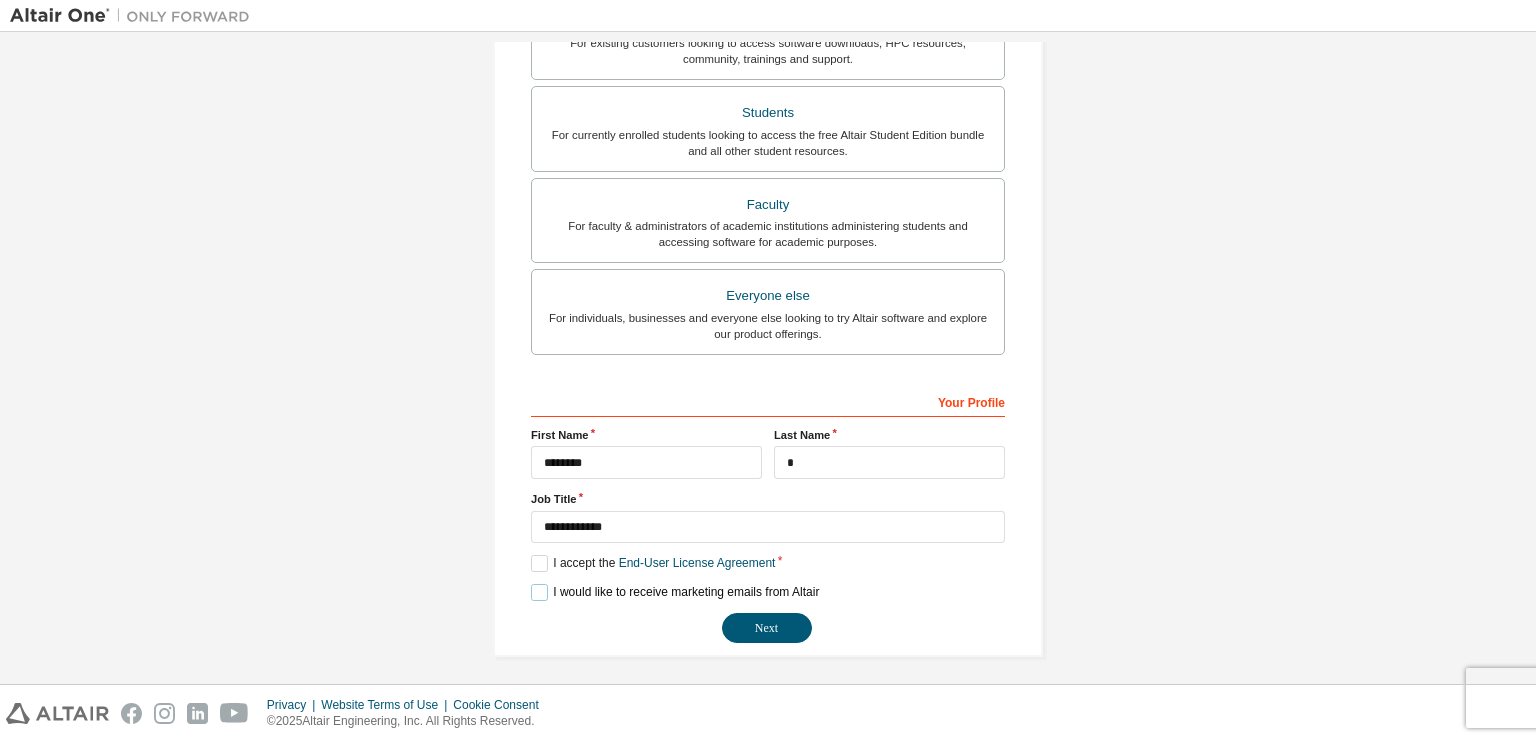 click on "I would like to receive marketing emails from Altair" at bounding box center [675, 592] 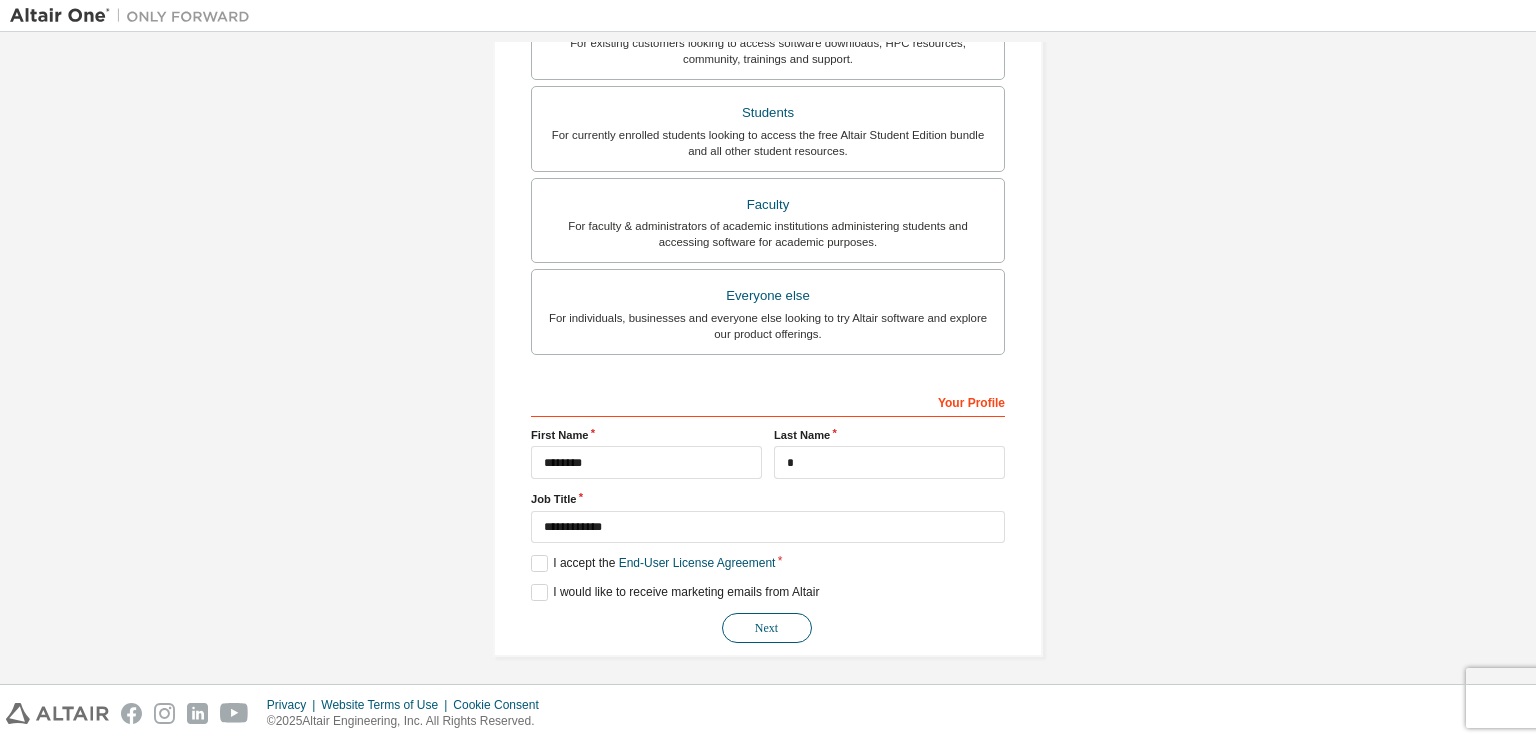 click on "Next" at bounding box center [767, 628] 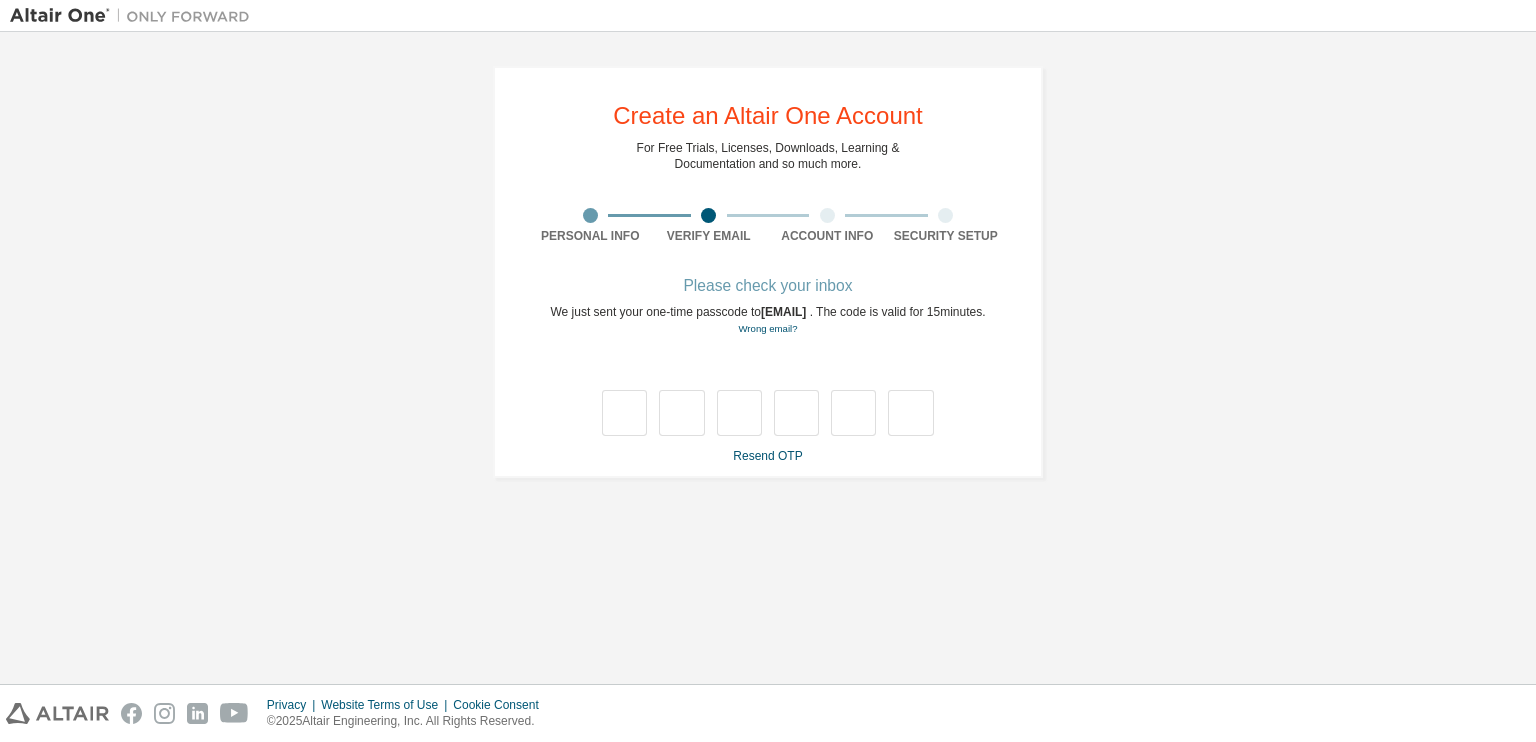 scroll, scrollTop: 0, scrollLeft: 0, axis: both 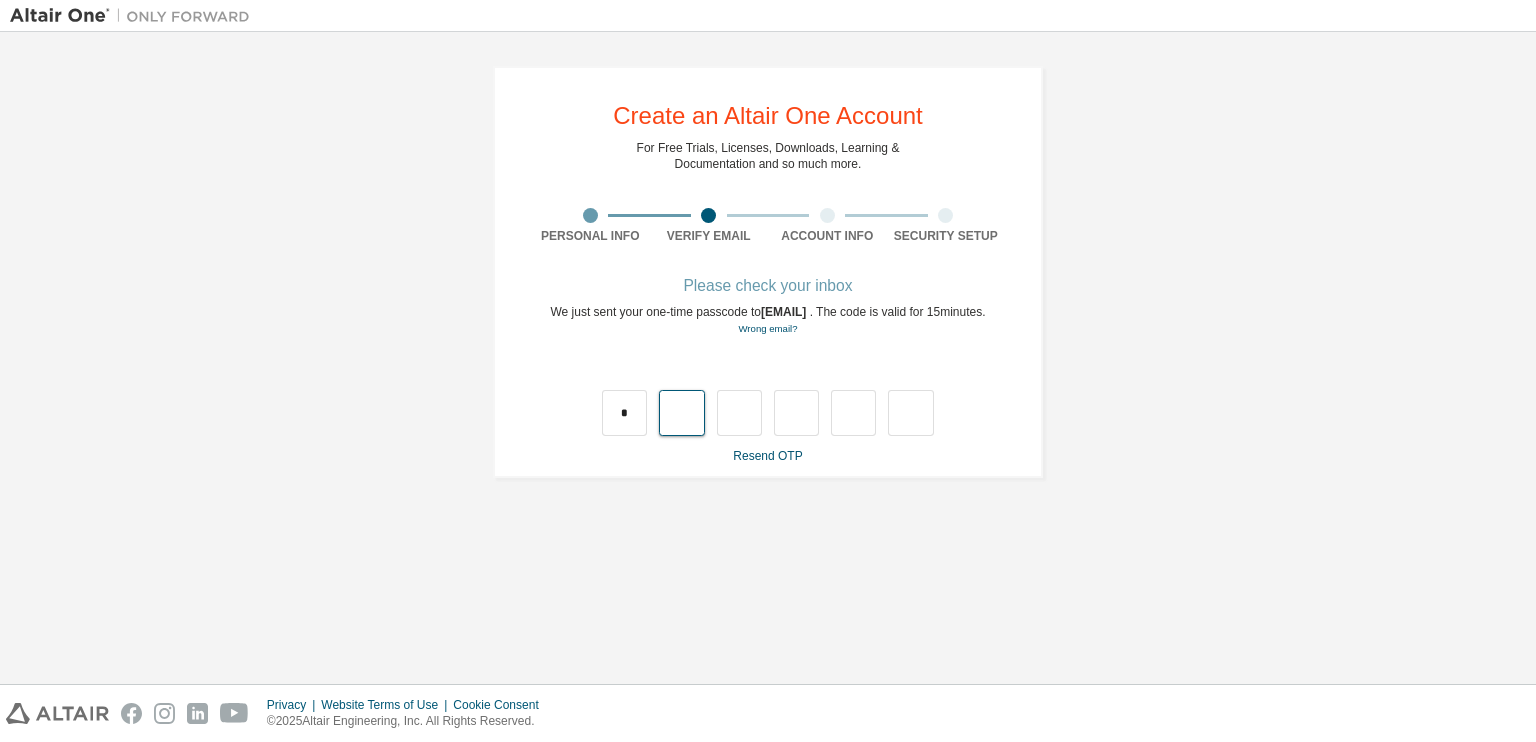 type on "*" 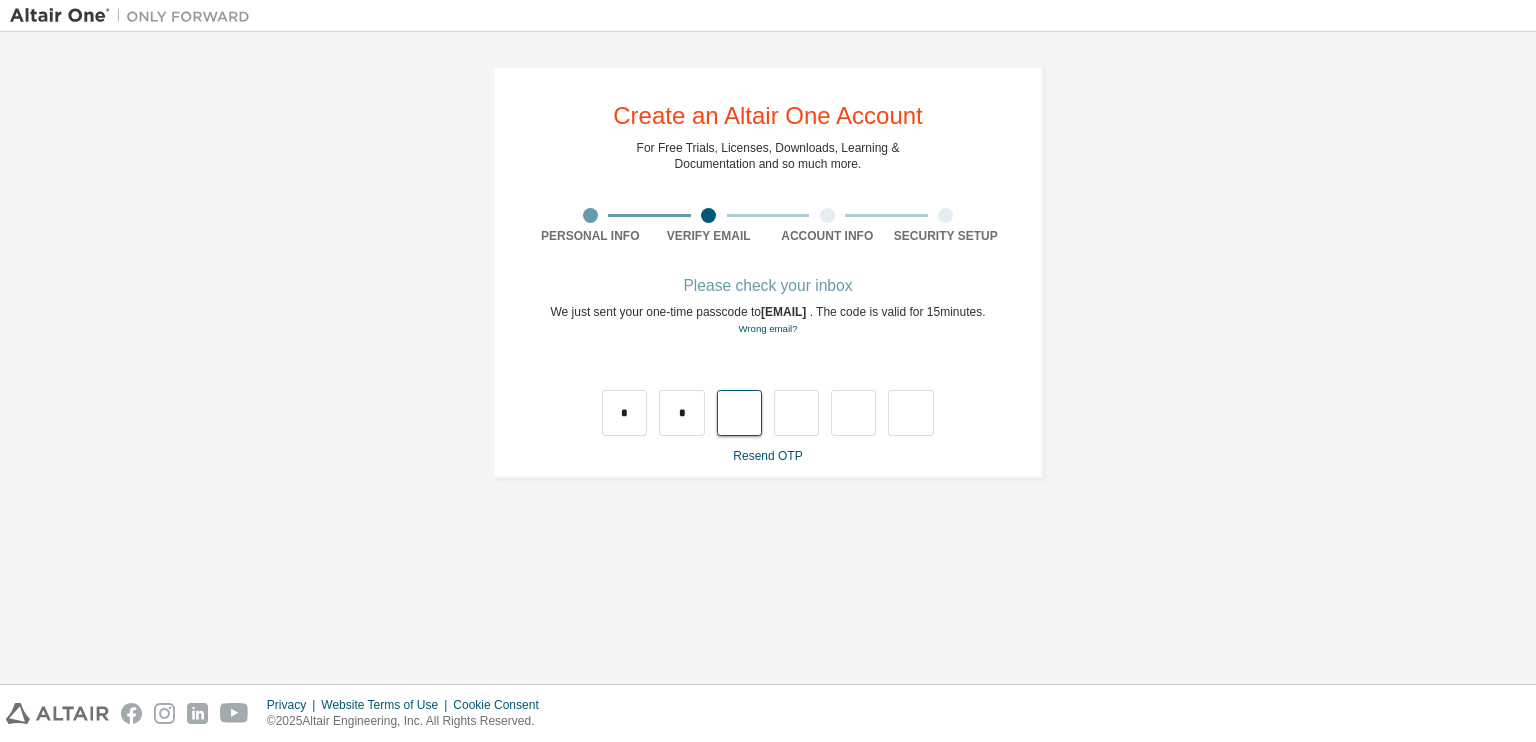 type on "*" 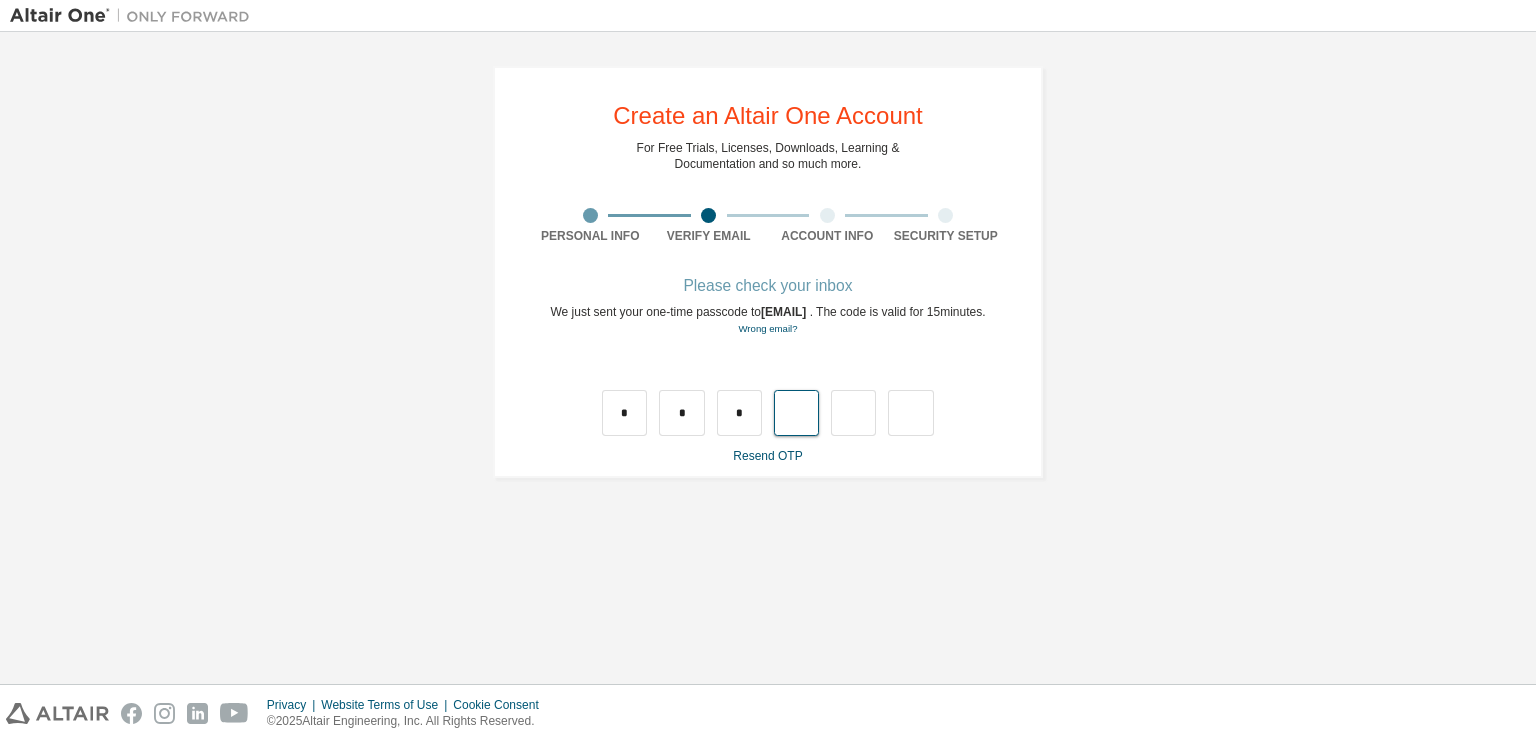 type on "*" 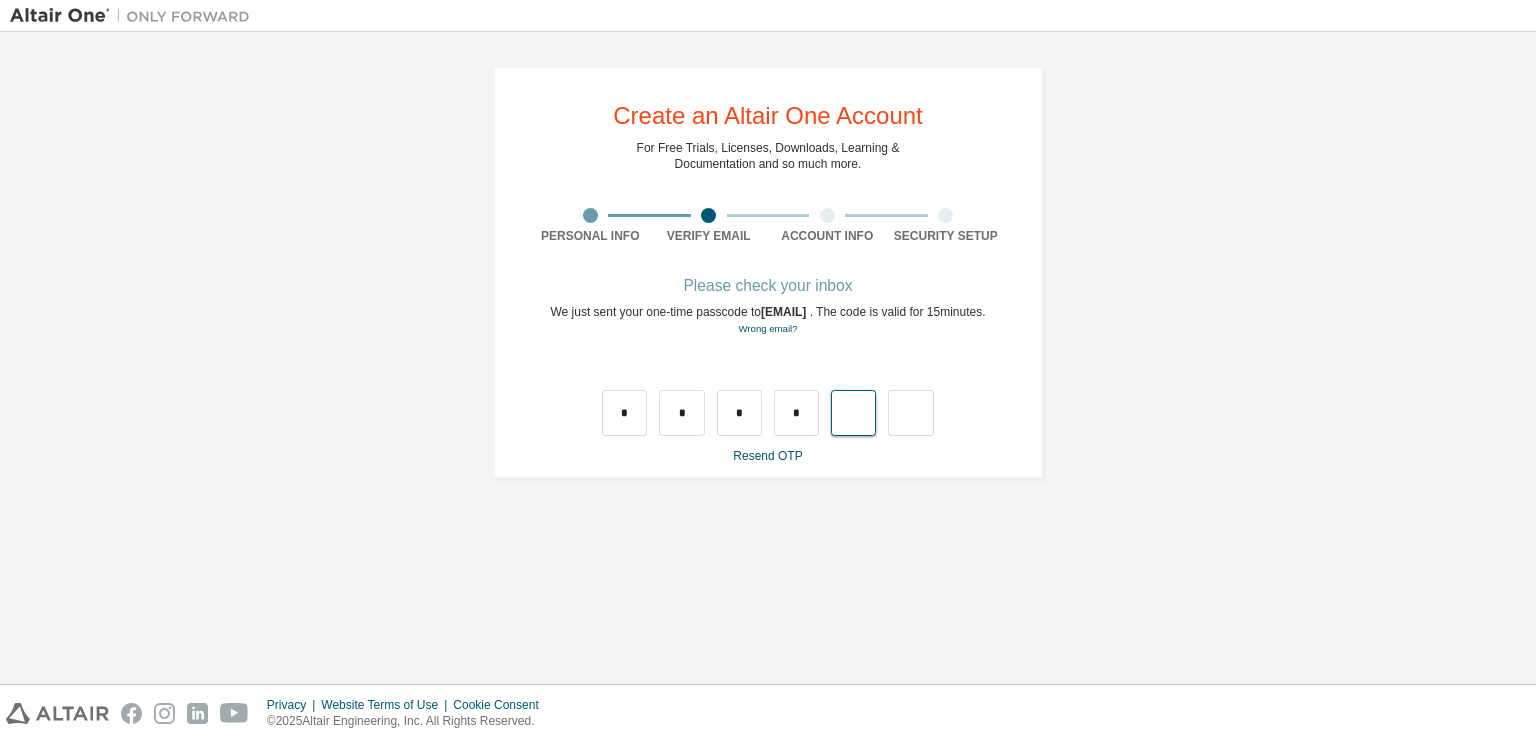 type on "*" 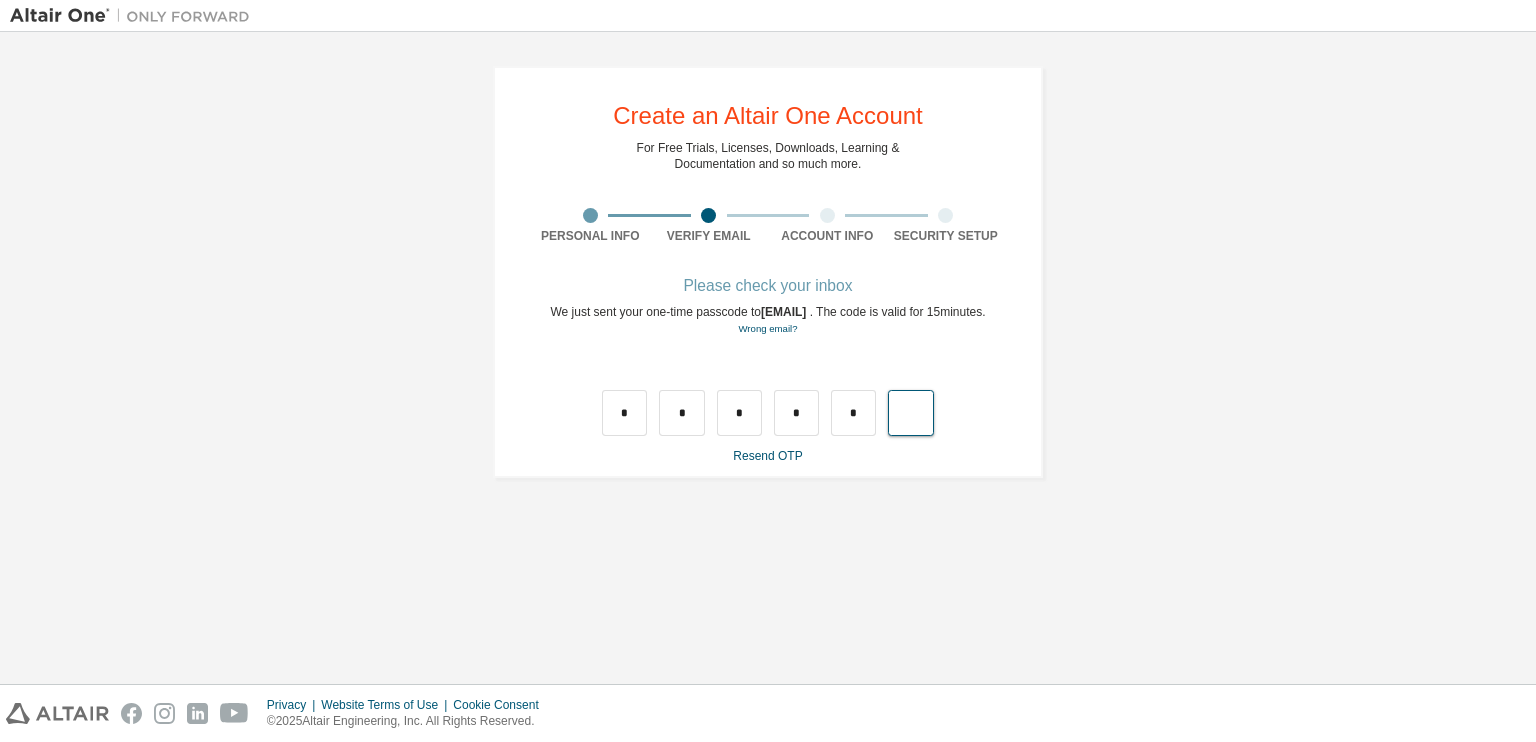 type on "*" 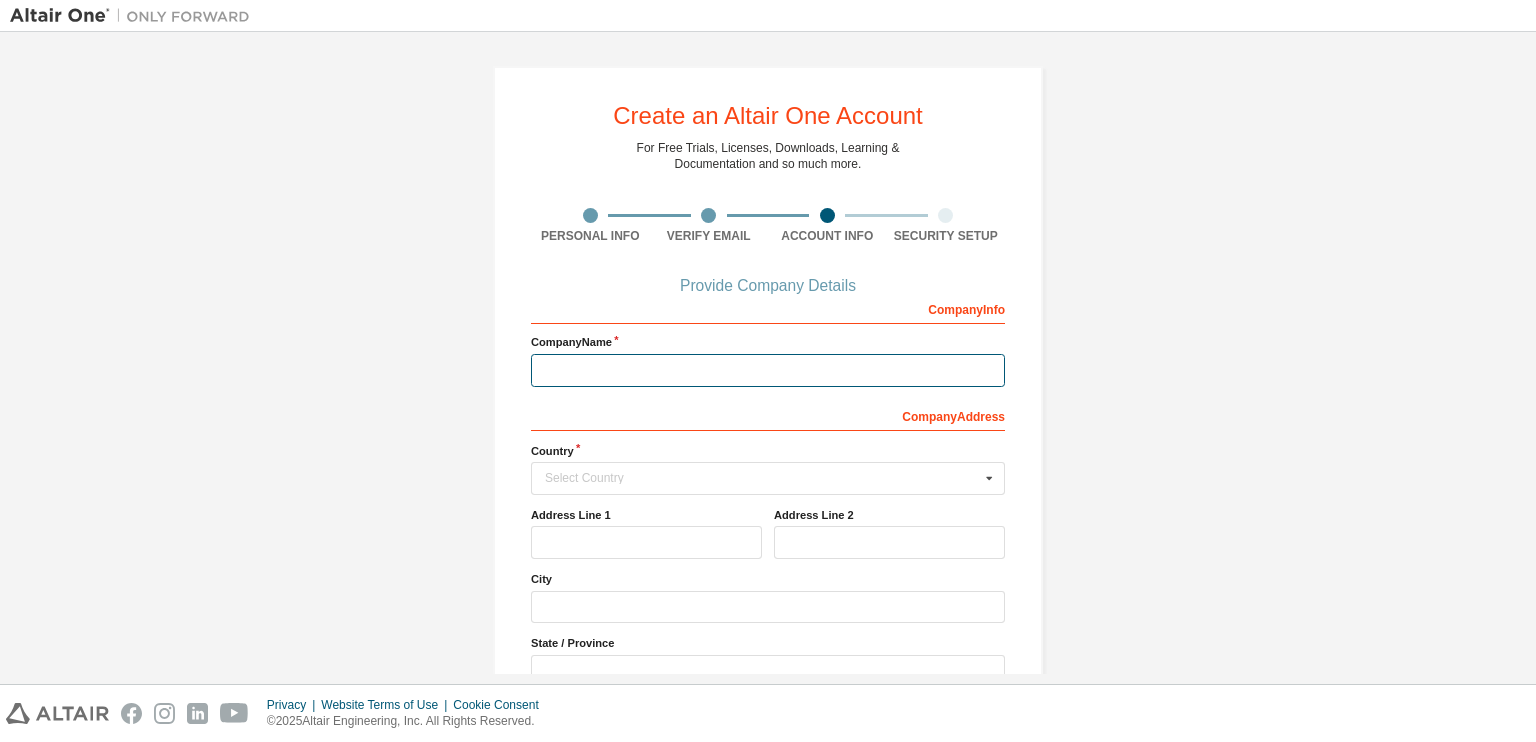 click at bounding box center [768, 370] 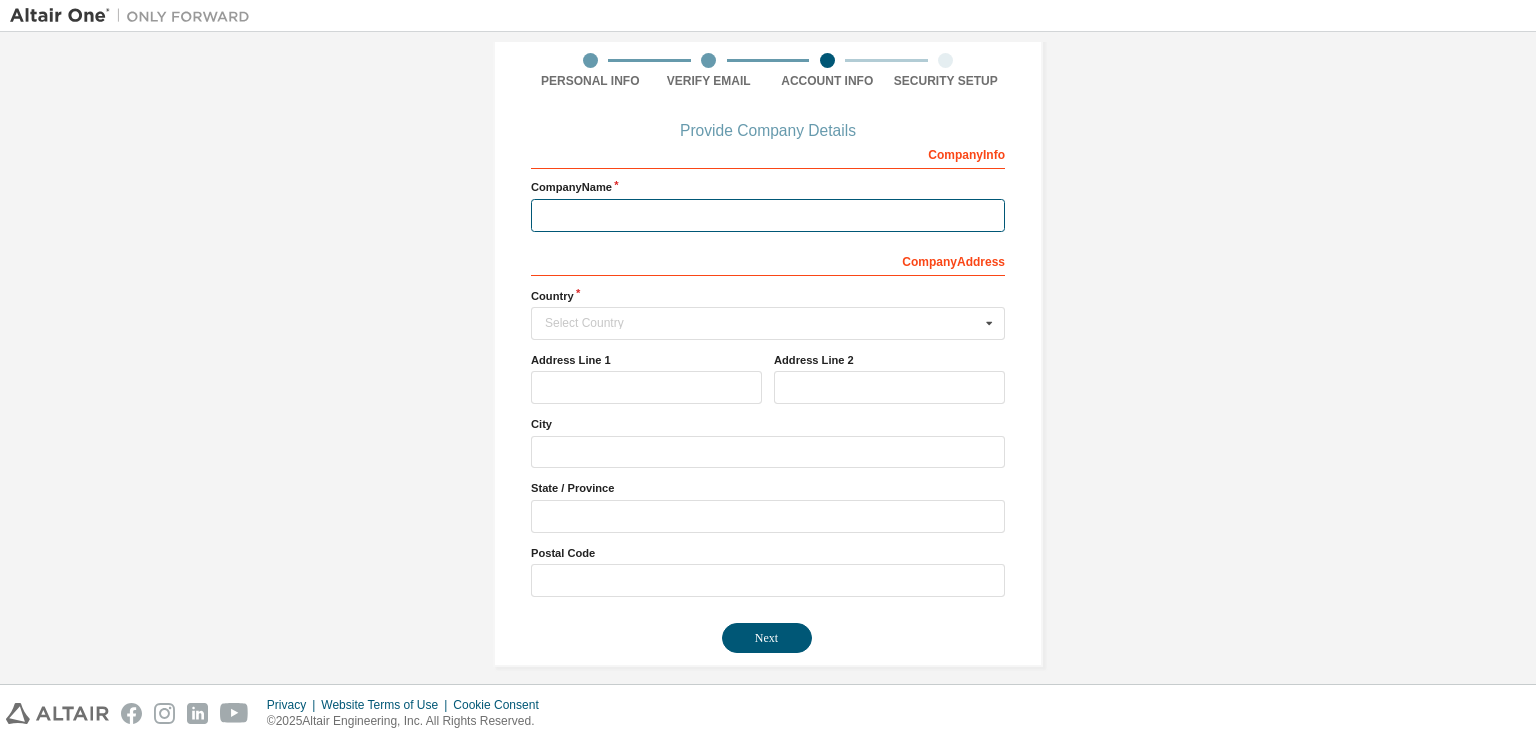 scroll, scrollTop: 0, scrollLeft: 0, axis: both 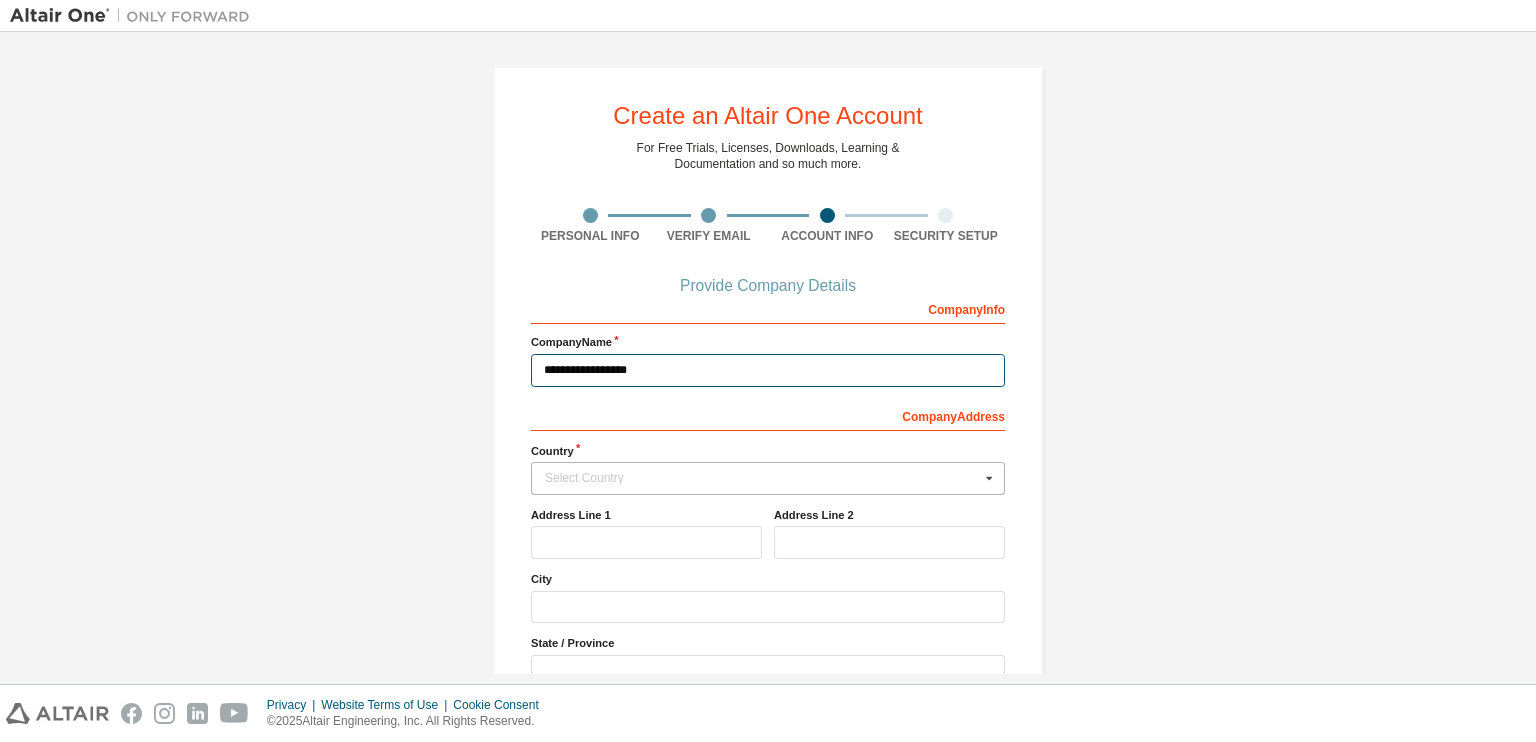 type on "**********" 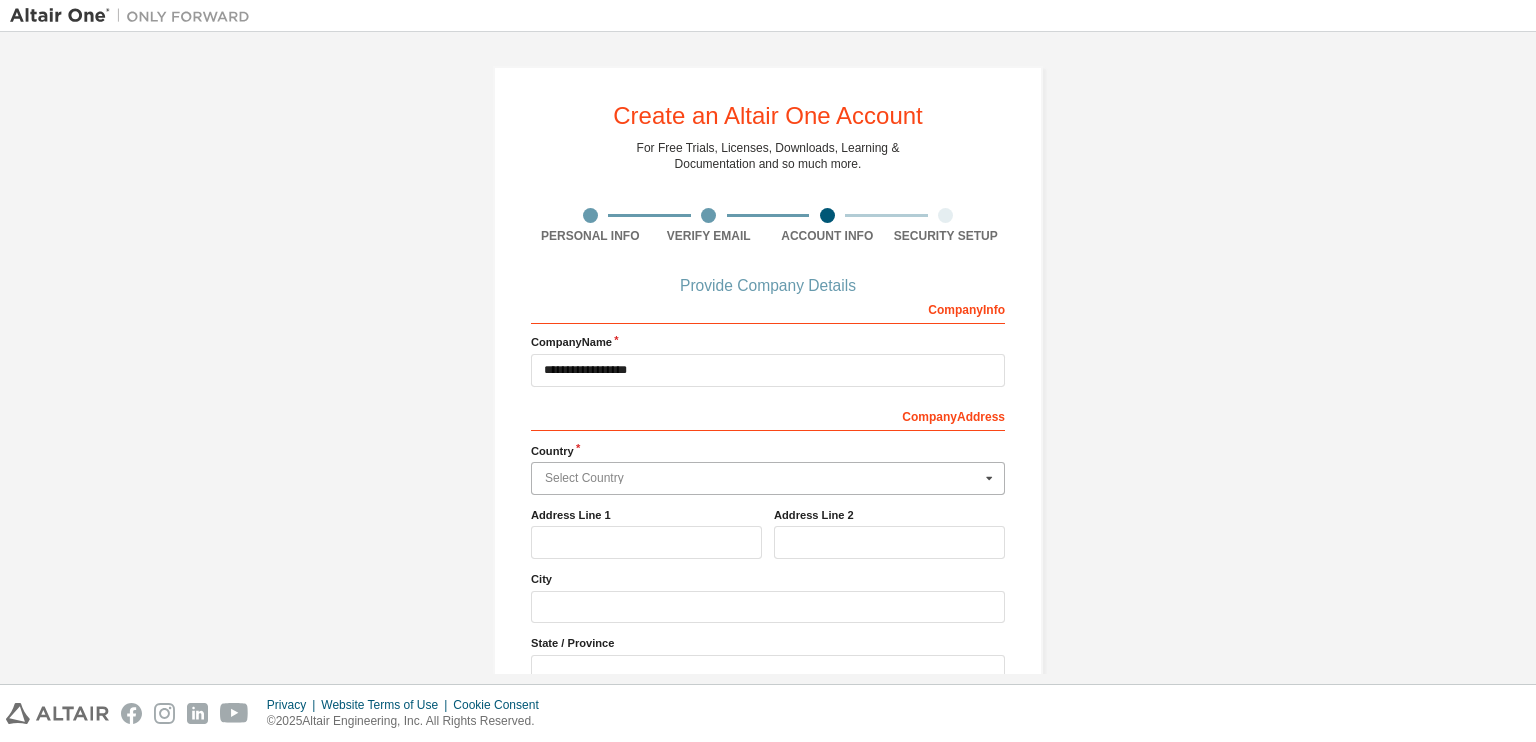 click at bounding box center [769, 478] 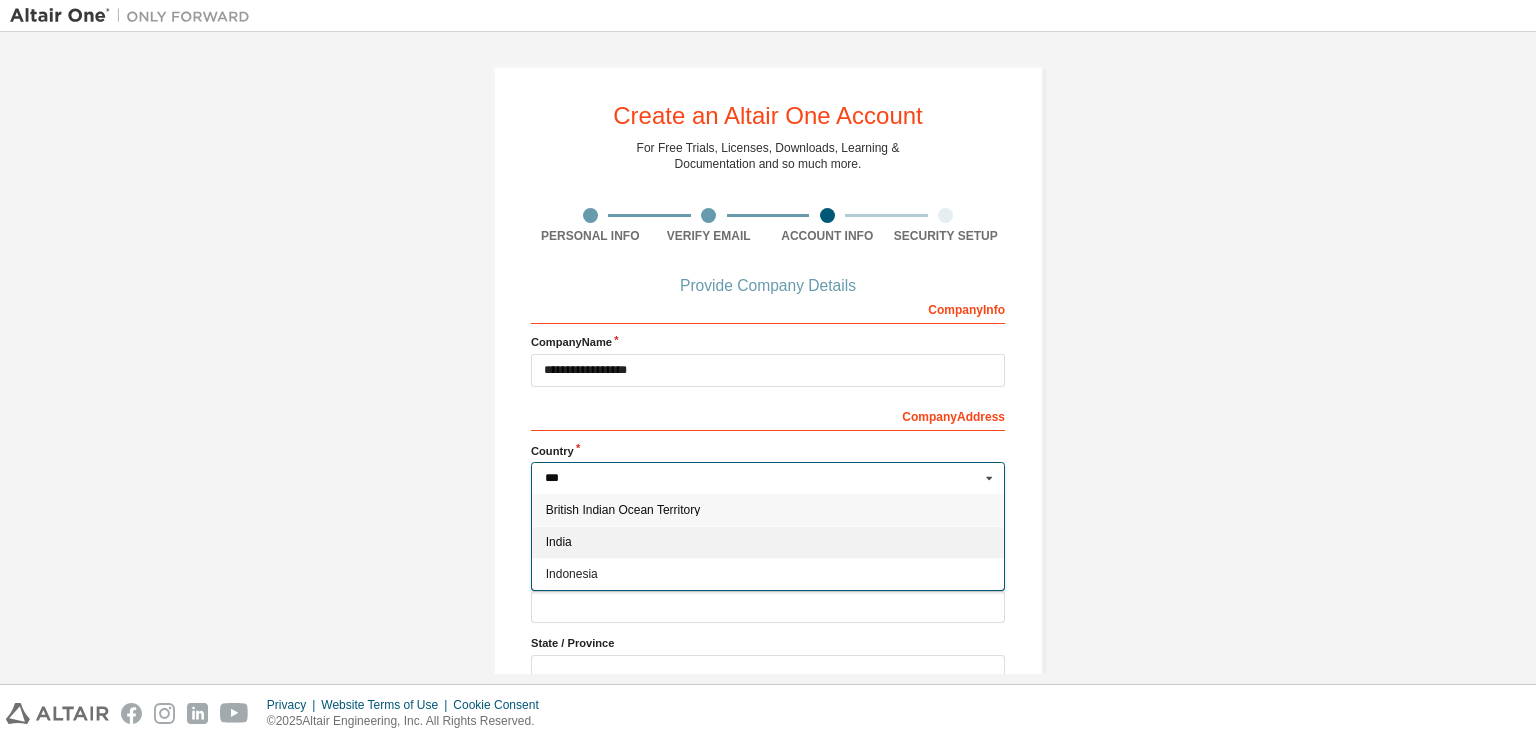 type on "***" 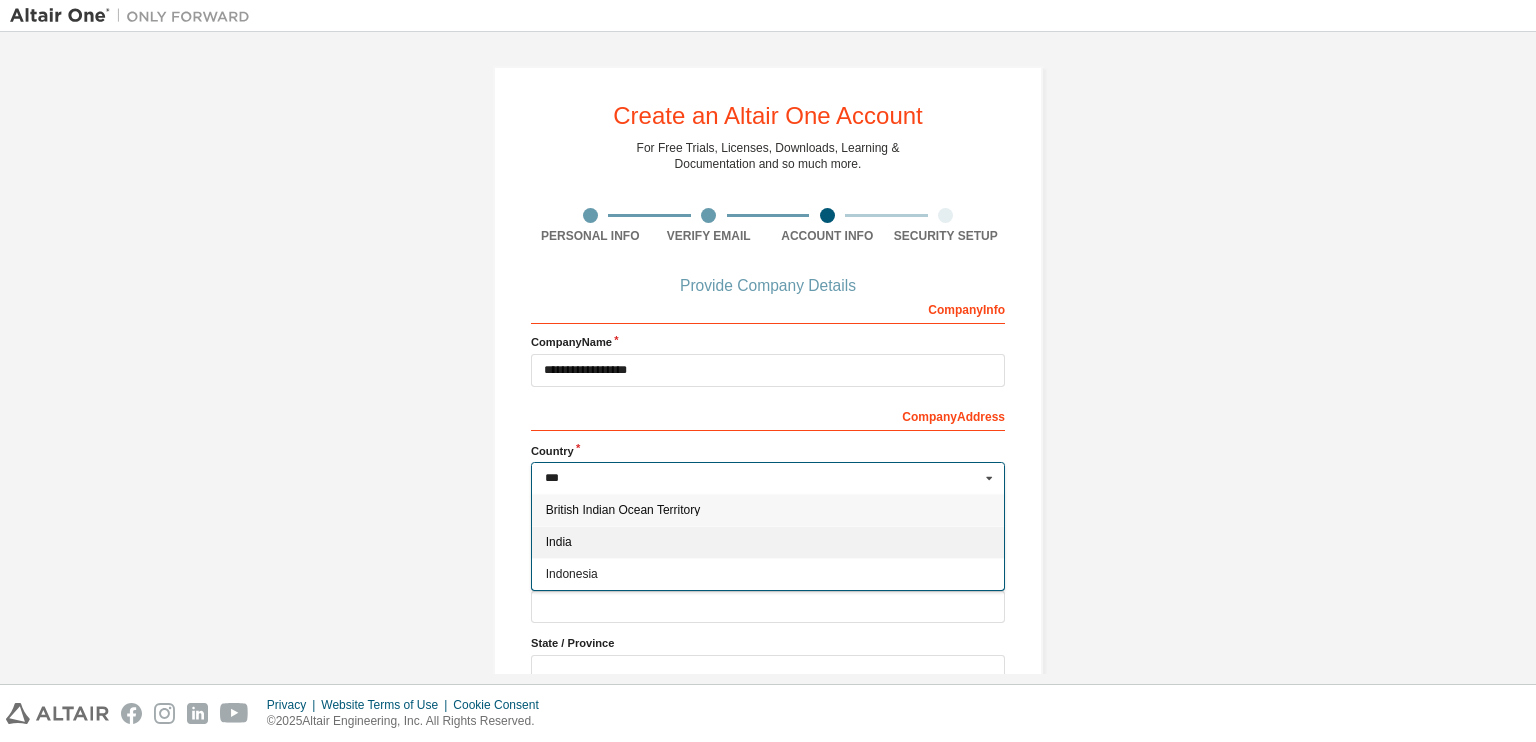 click on "India" at bounding box center [768, 542] 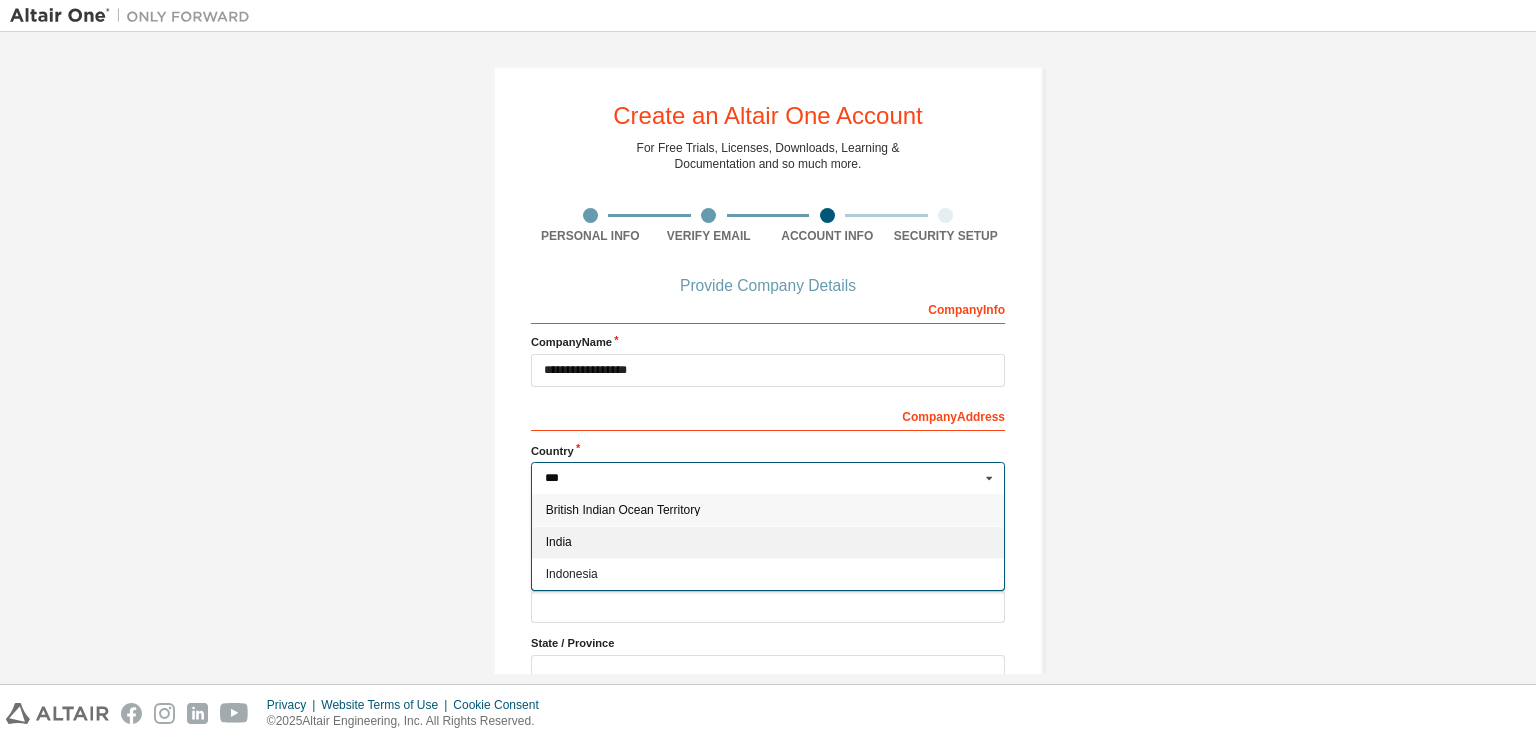 type on "***" 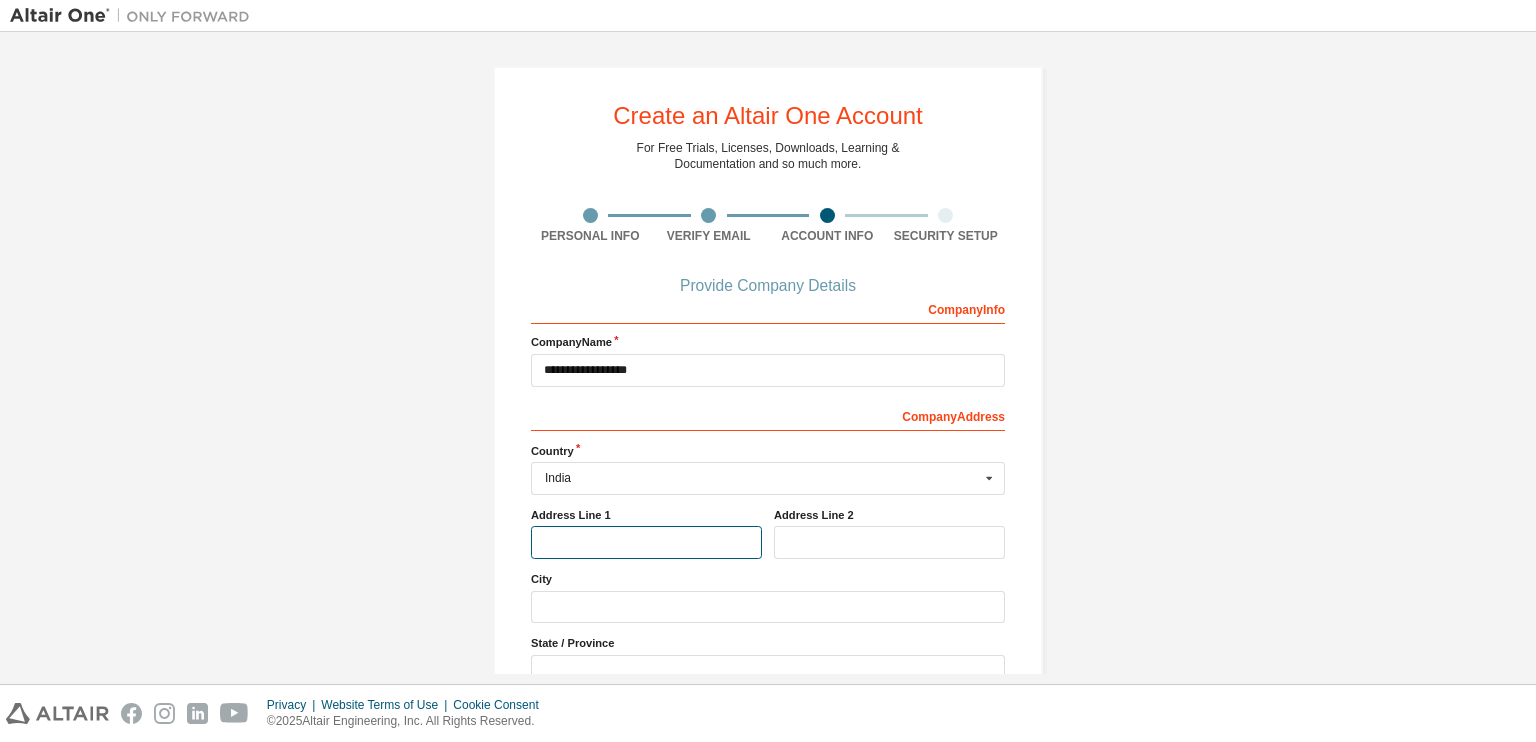 click at bounding box center (646, 542) 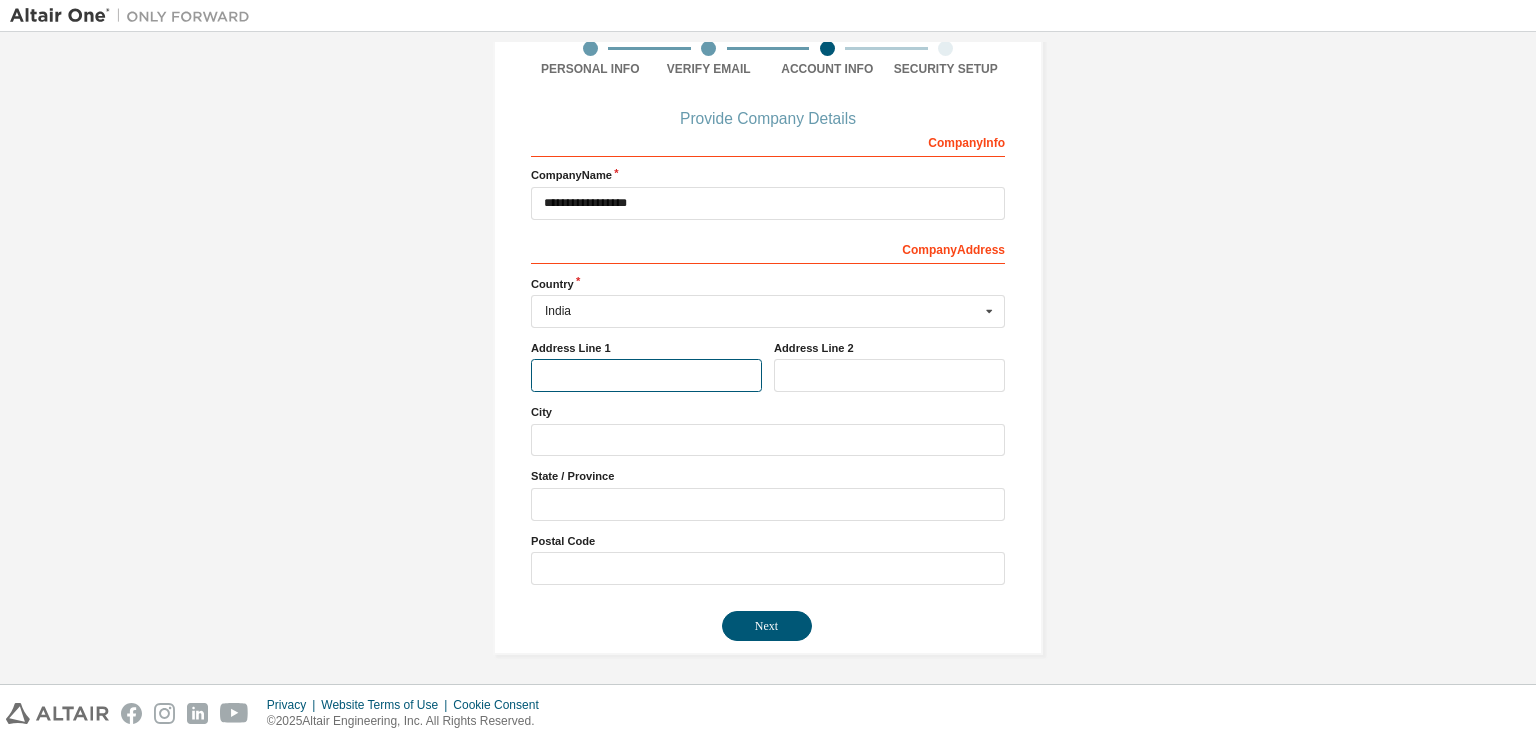scroll, scrollTop: 0, scrollLeft: 0, axis: both 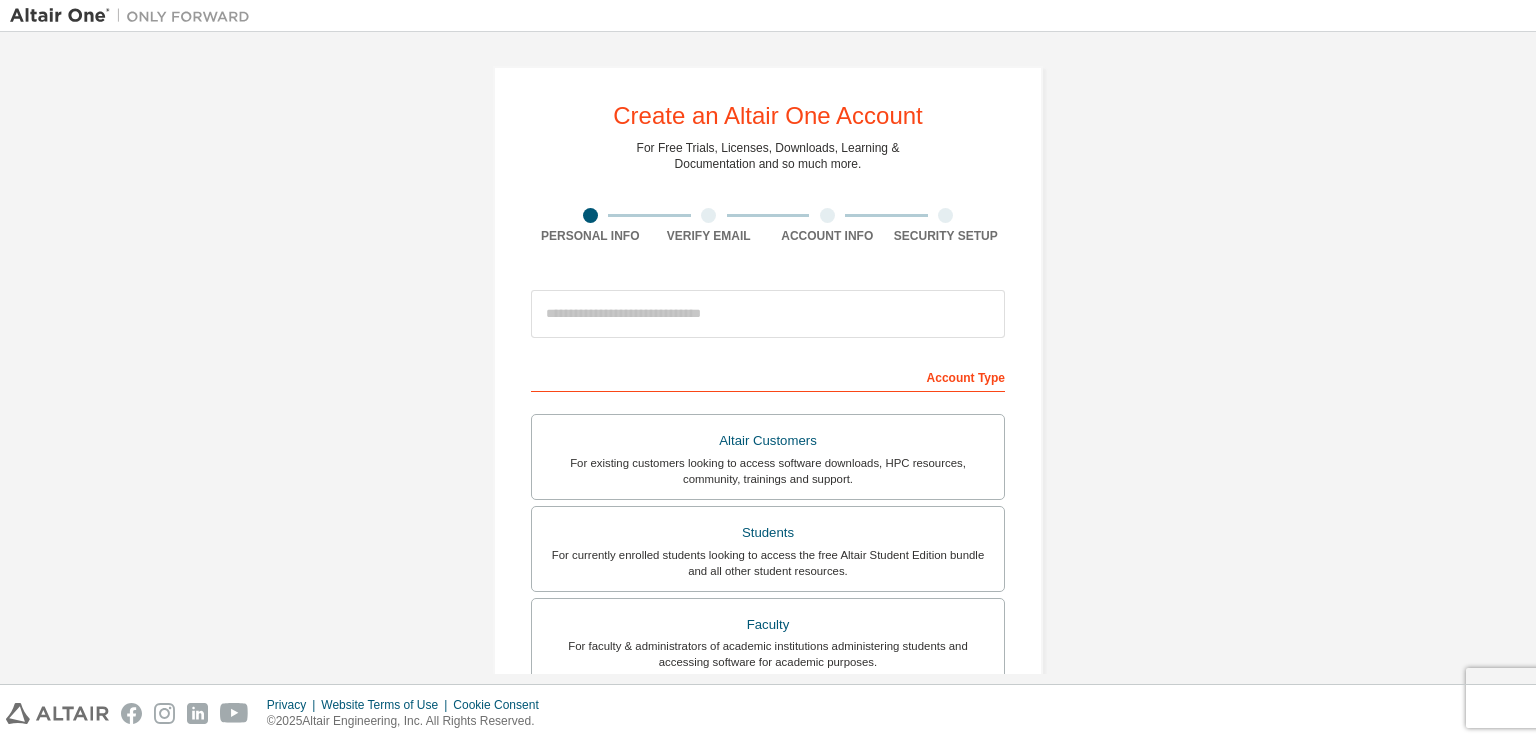 click at bounding box center [768, 314] 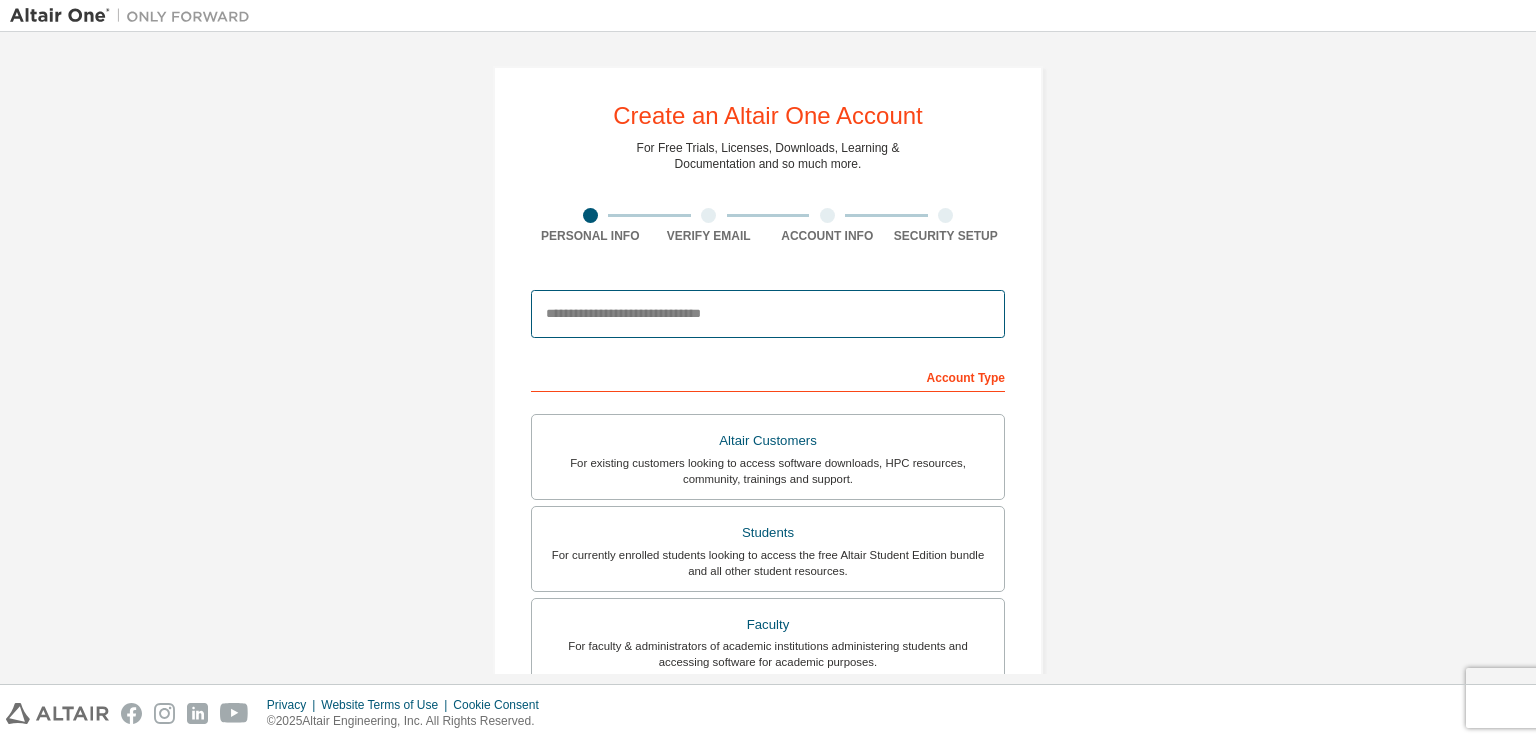 click at bounding box center (768, 314) 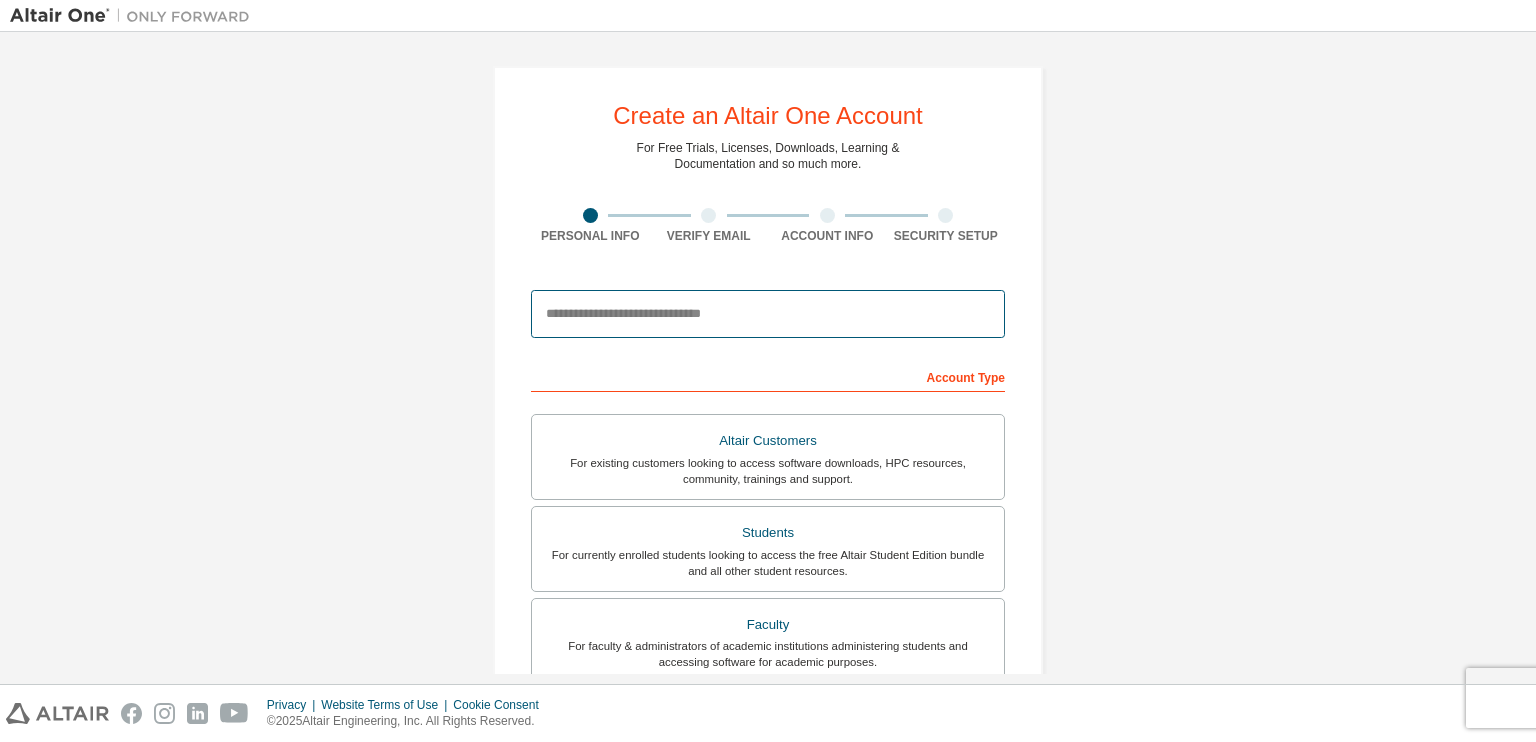 type on "**********" 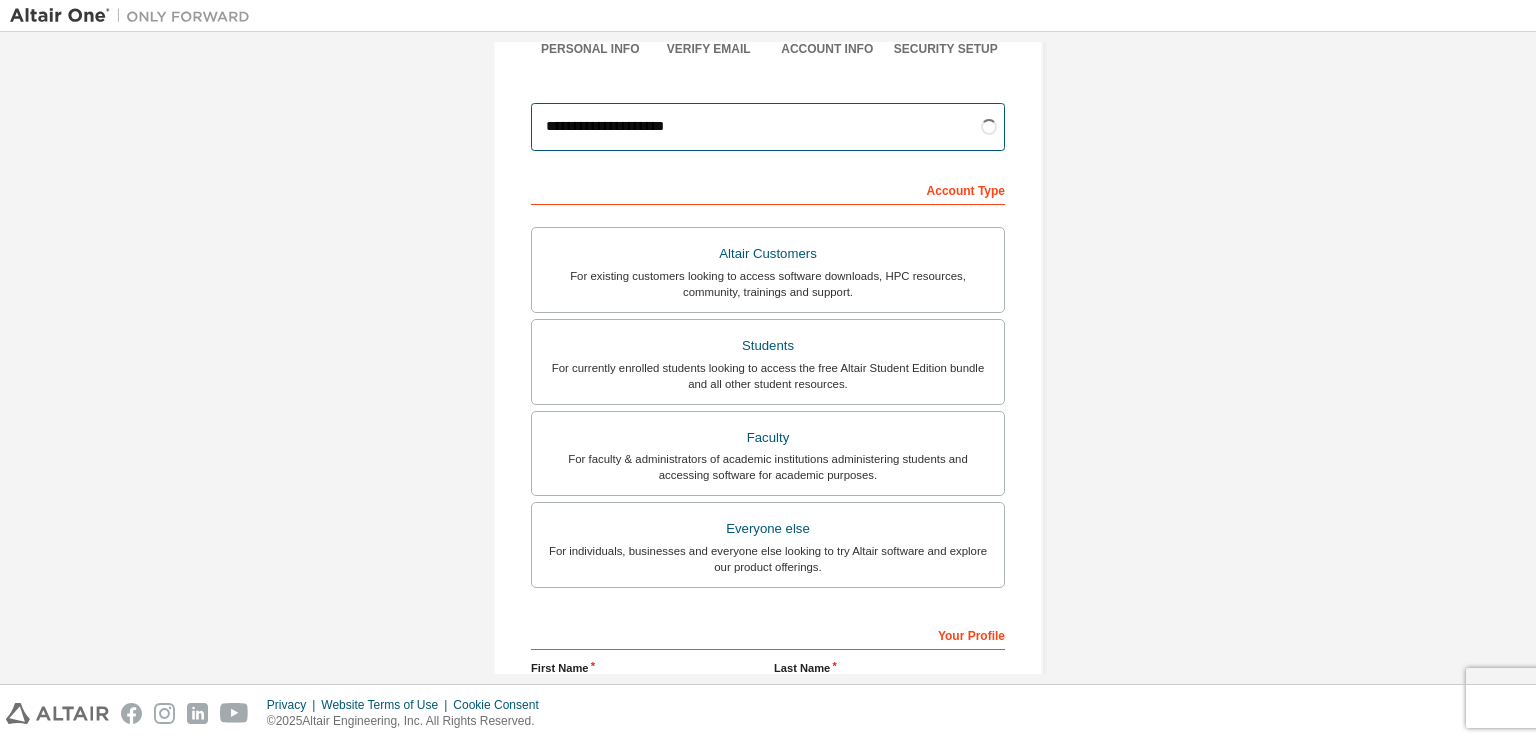 scroll, scrollTop: 224, scrollLeft: 0, axis: vertical 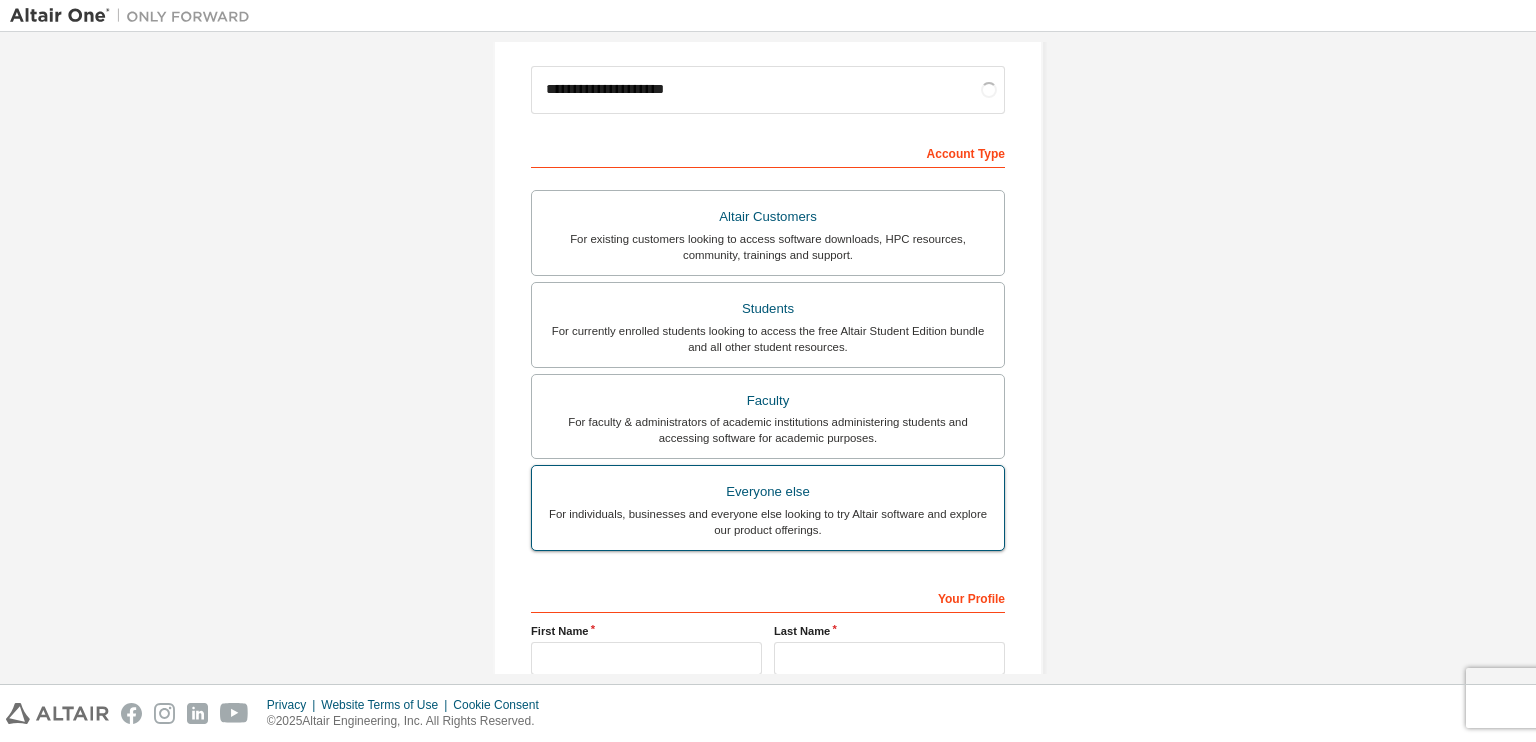 click on "Everyone else" at bounding box center (768, 492) 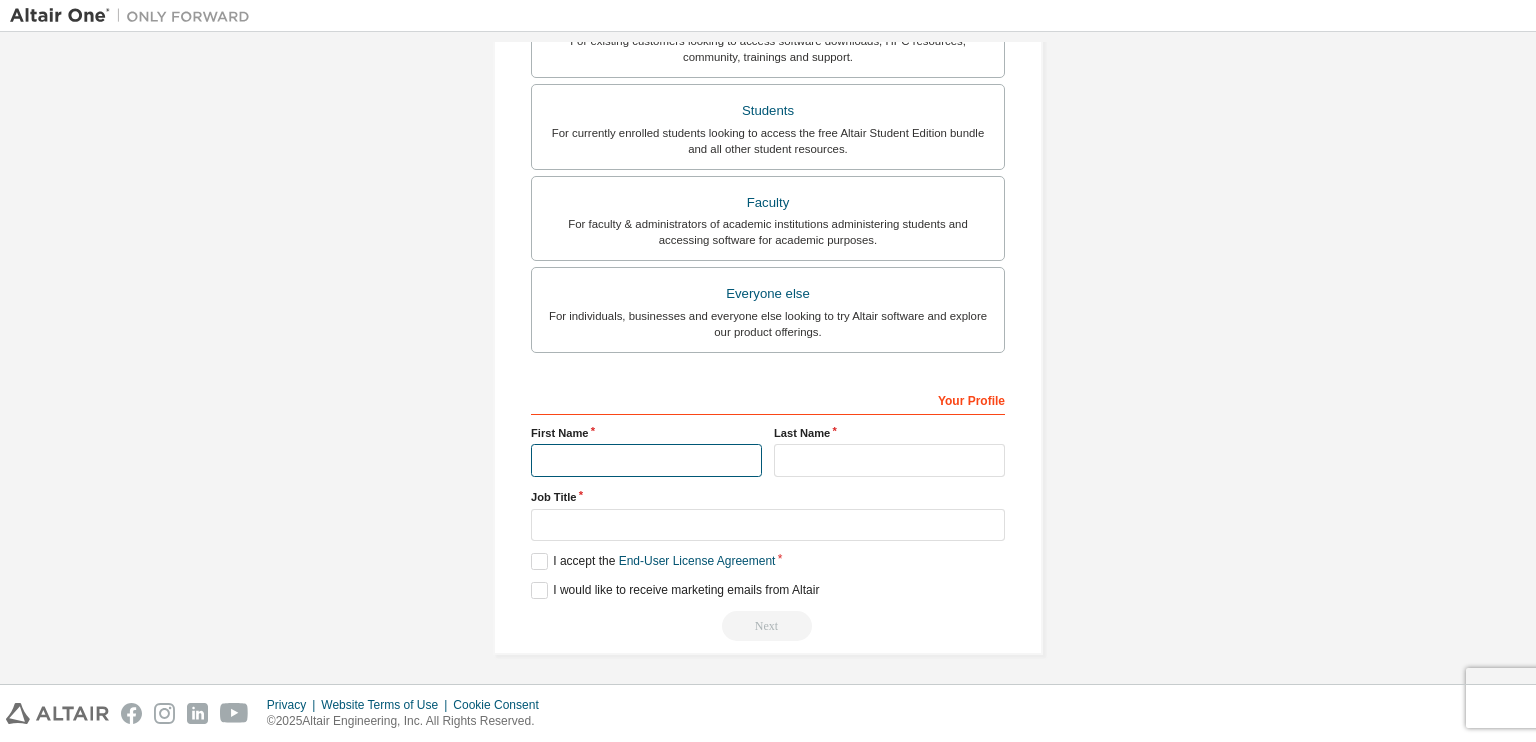 click at bounding box center [646, 460] 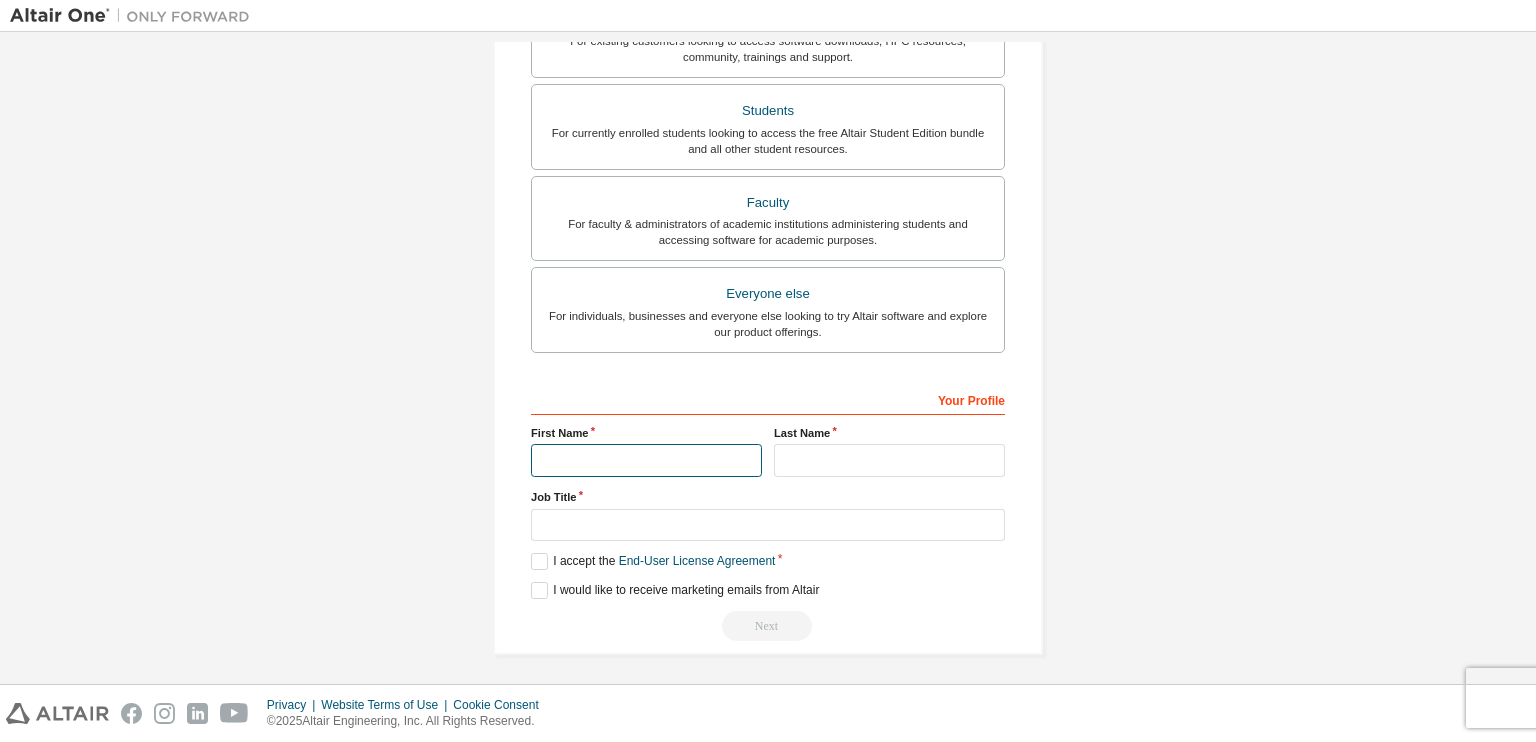 type on "*******" 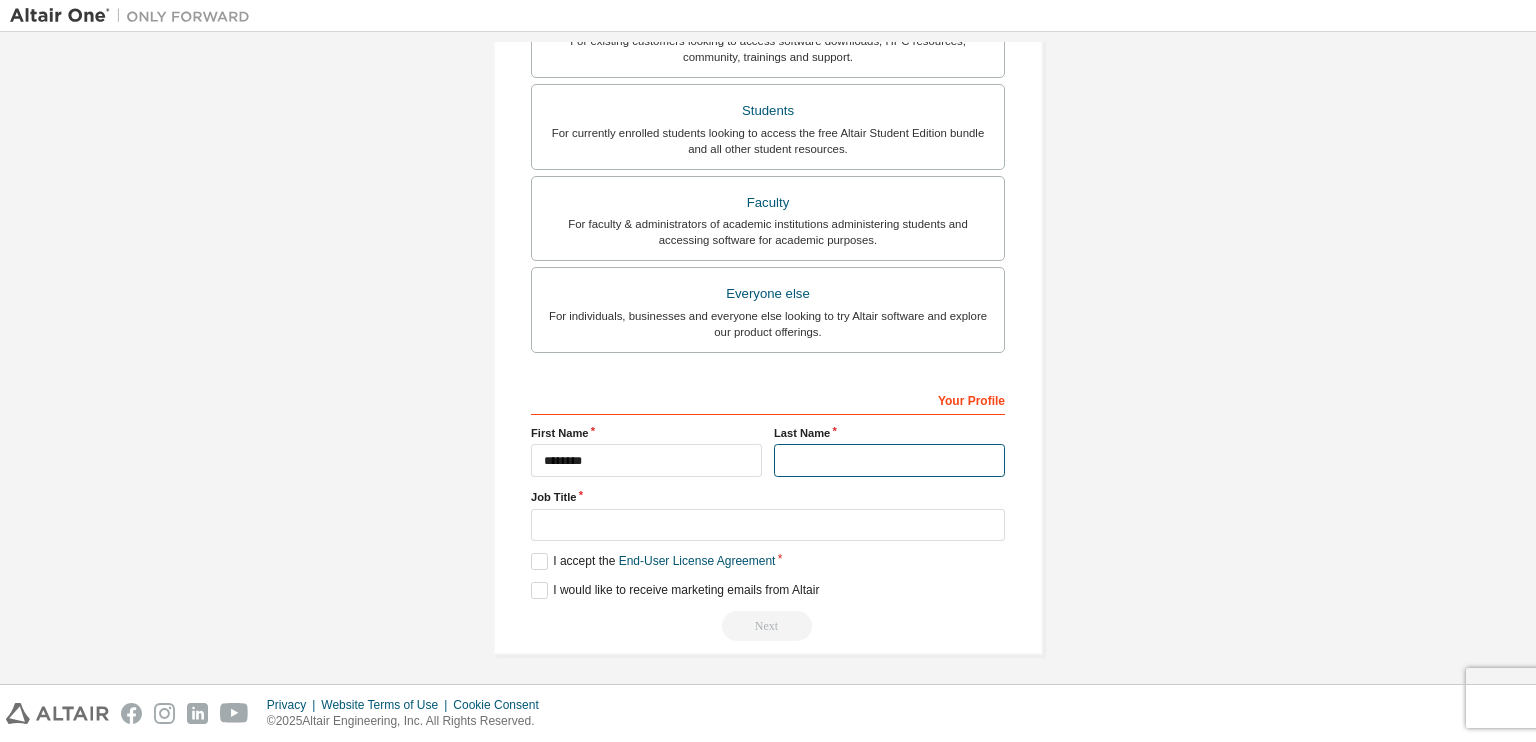 click at bounding box center [889, 460] 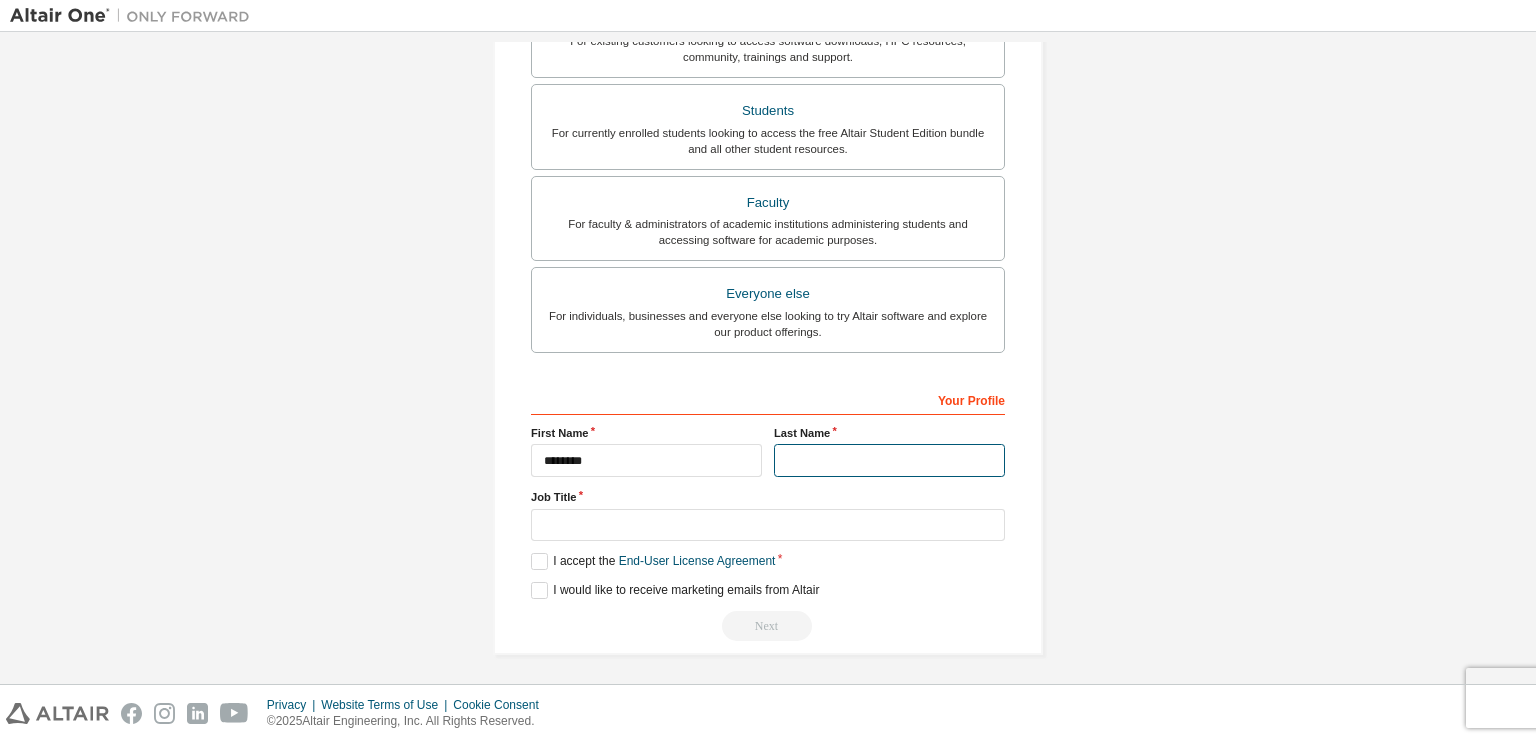 type on "*" 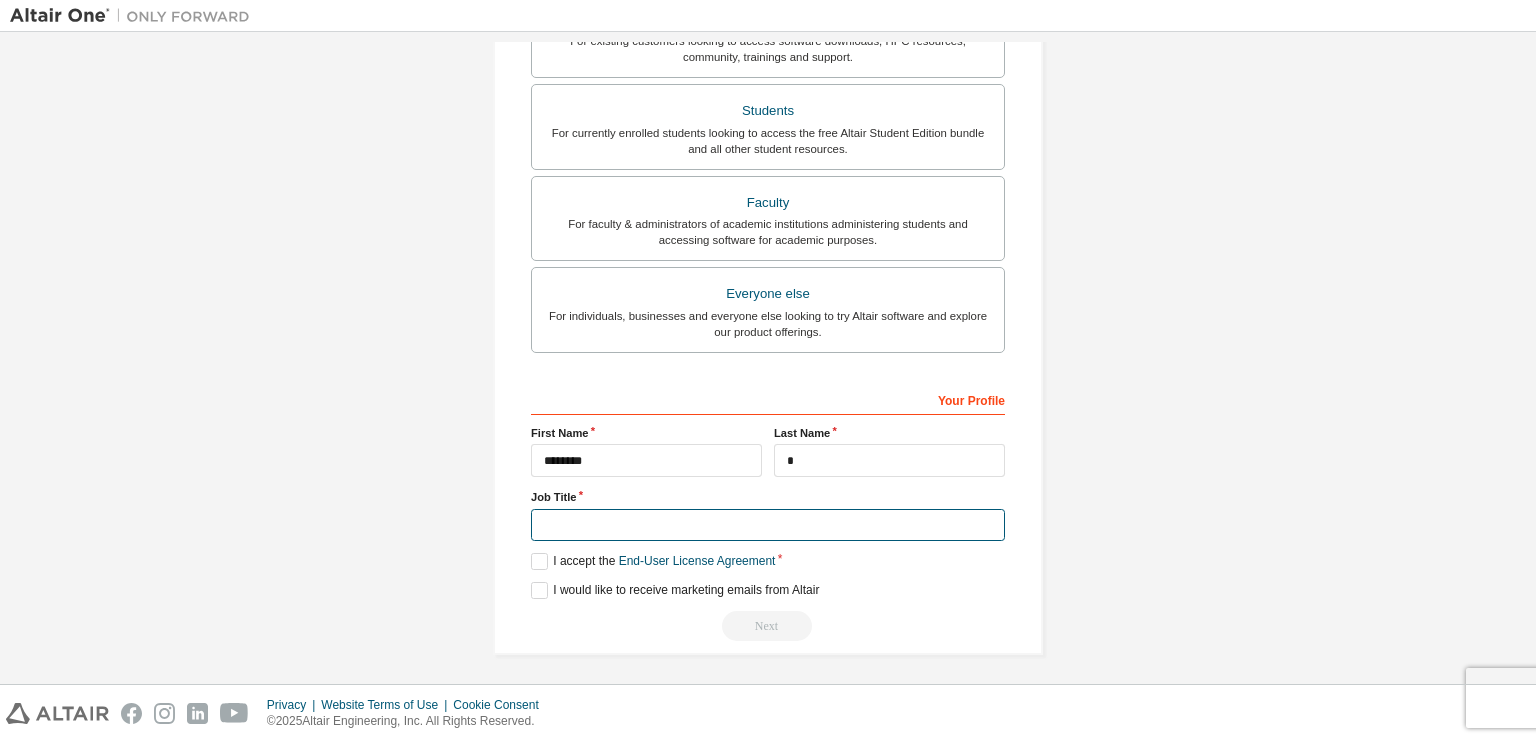 click at bounding box center (768, 525) 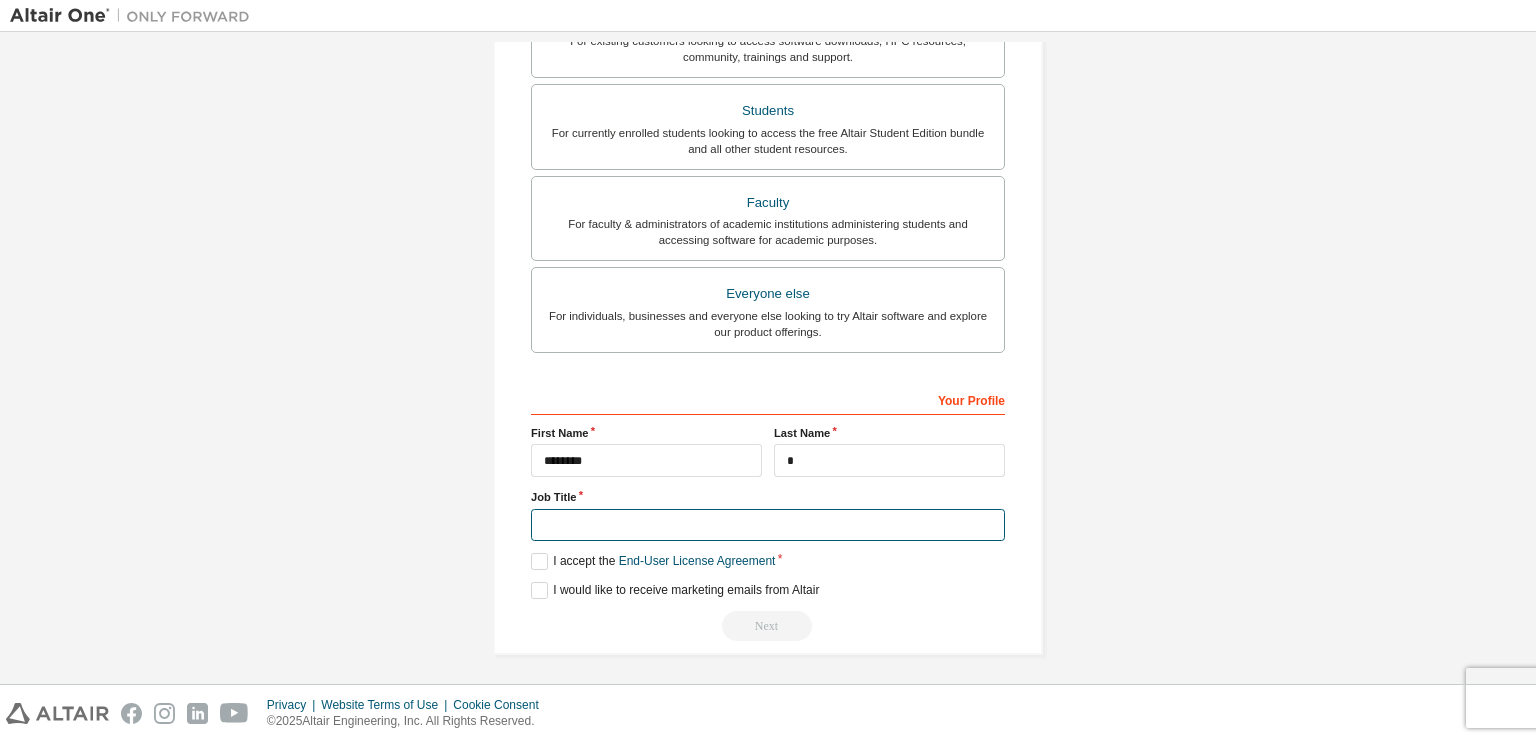 type on "**********" 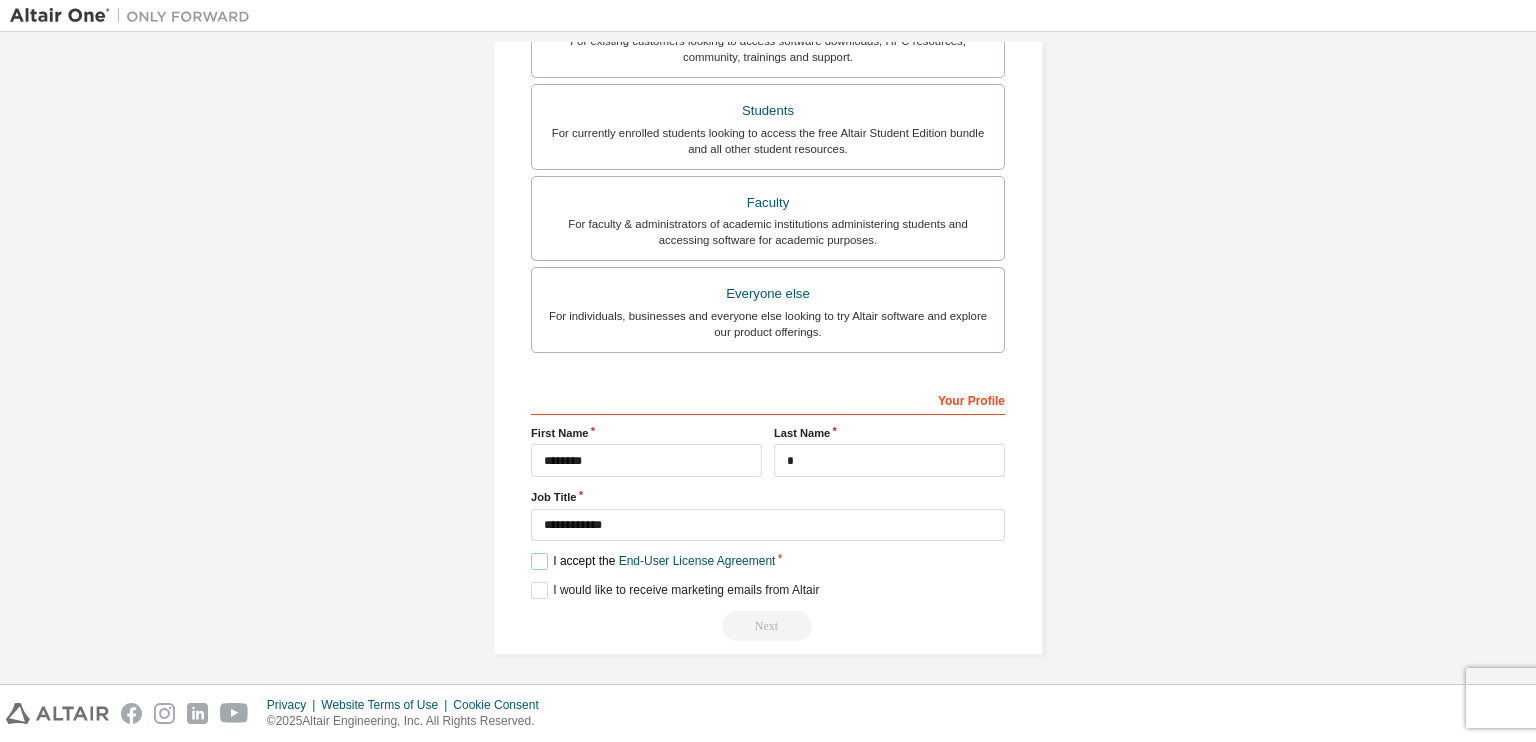 click on "I accept the    End-User License Agreement" at bounding box center (653, 561) 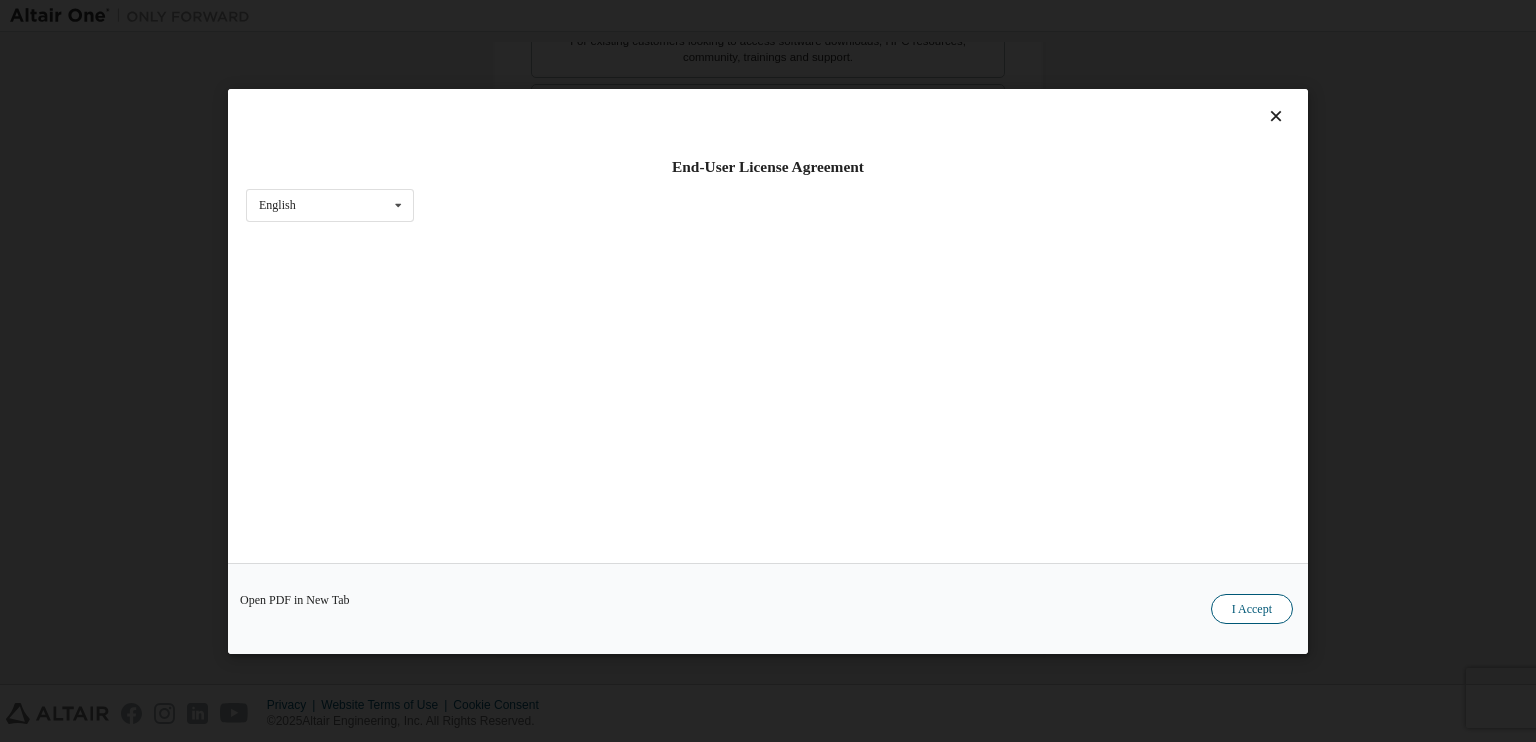 click on "I Accept" at bounding box center (1252, 608) 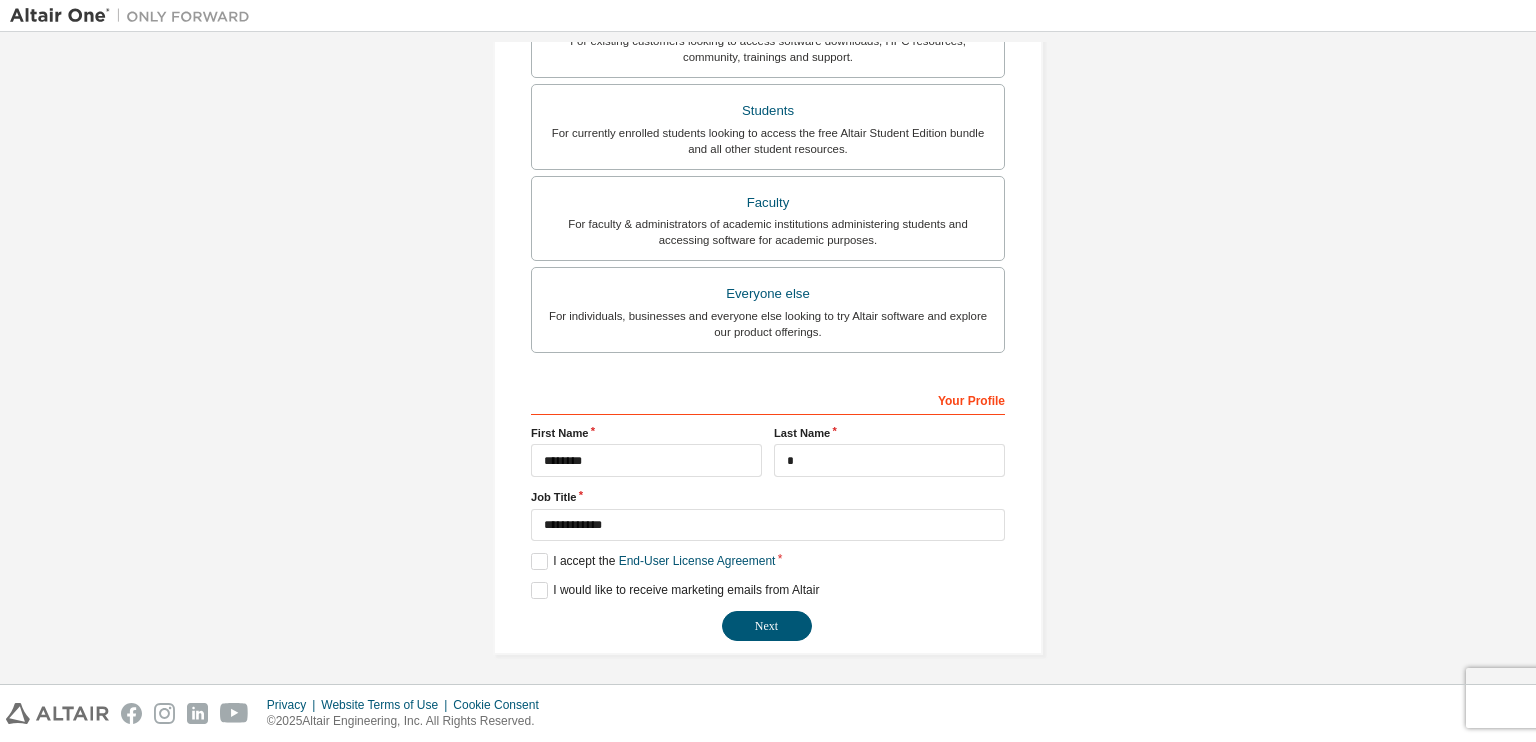click on "**********" at bounding box center (768, 149) 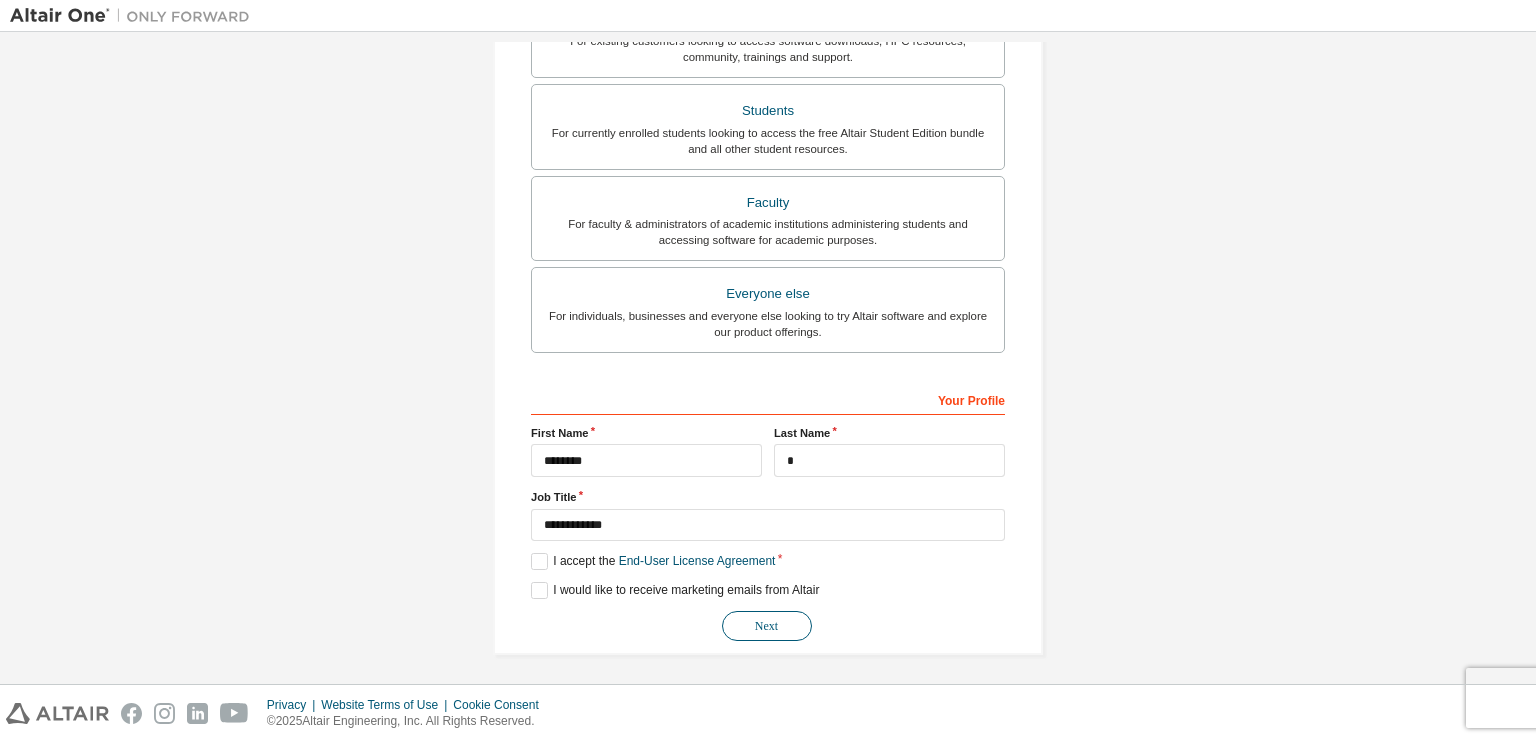 click on "Next" at bounding box center [767, 626] 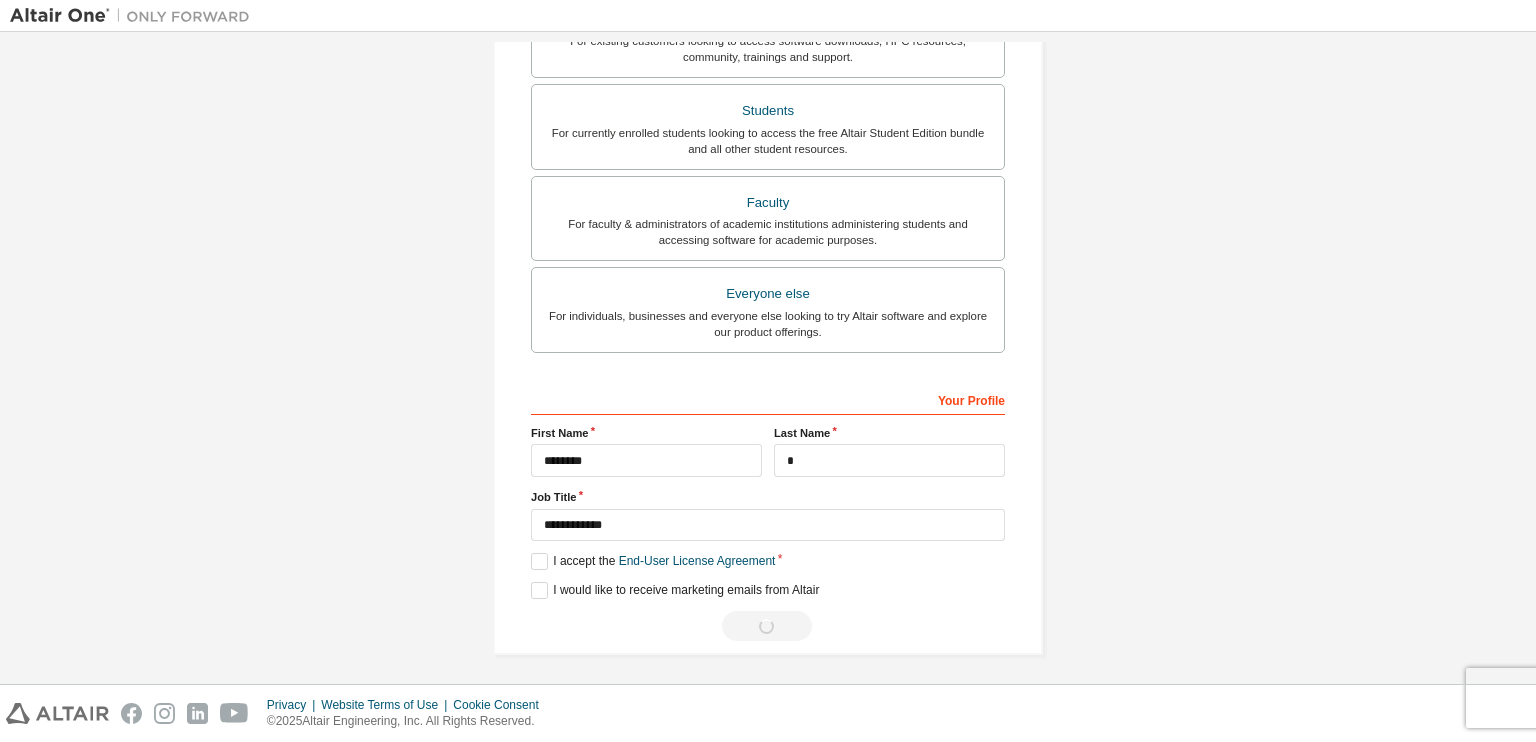 scroll, scrollTop: 0, scrollLeft: 0, axis: both 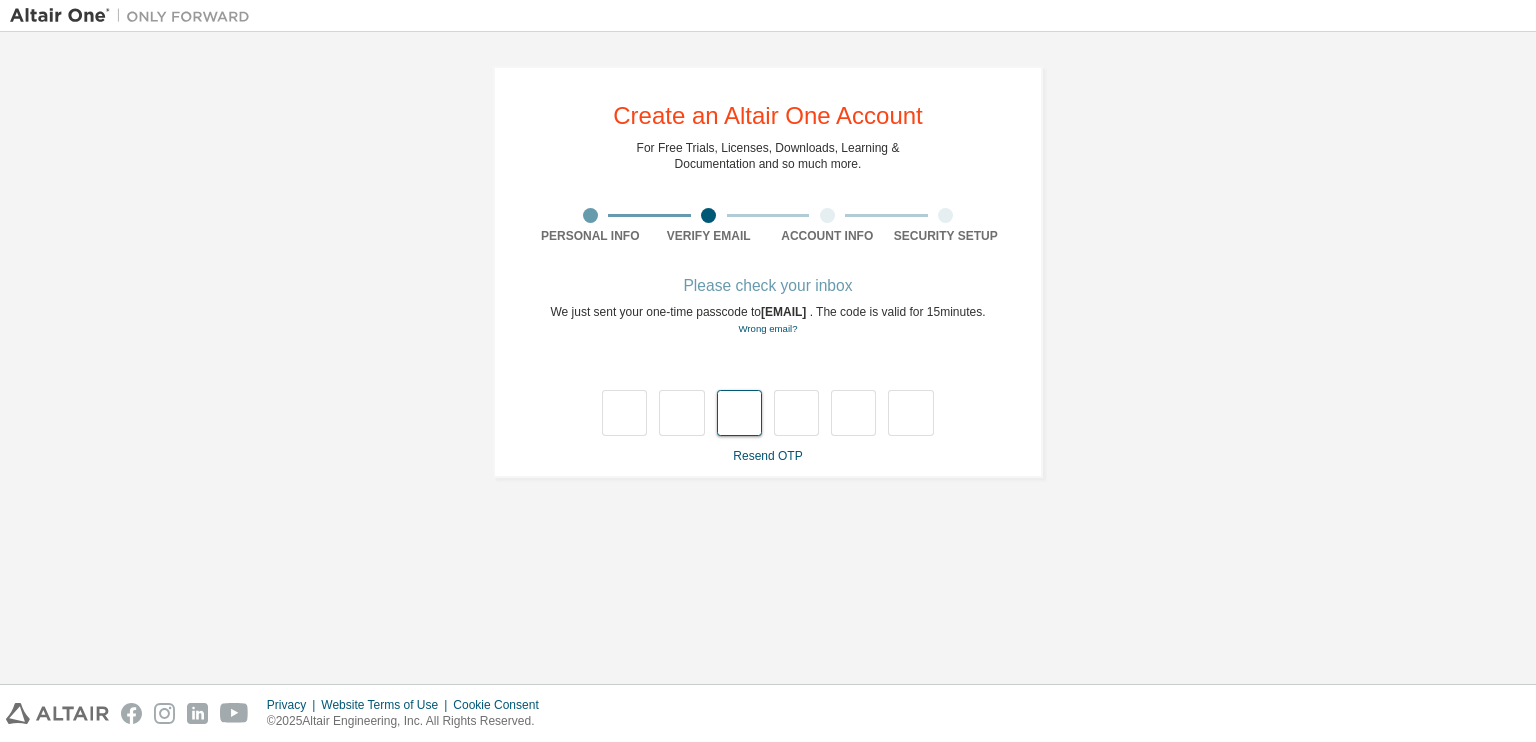 click at bounding box center (739, 413) 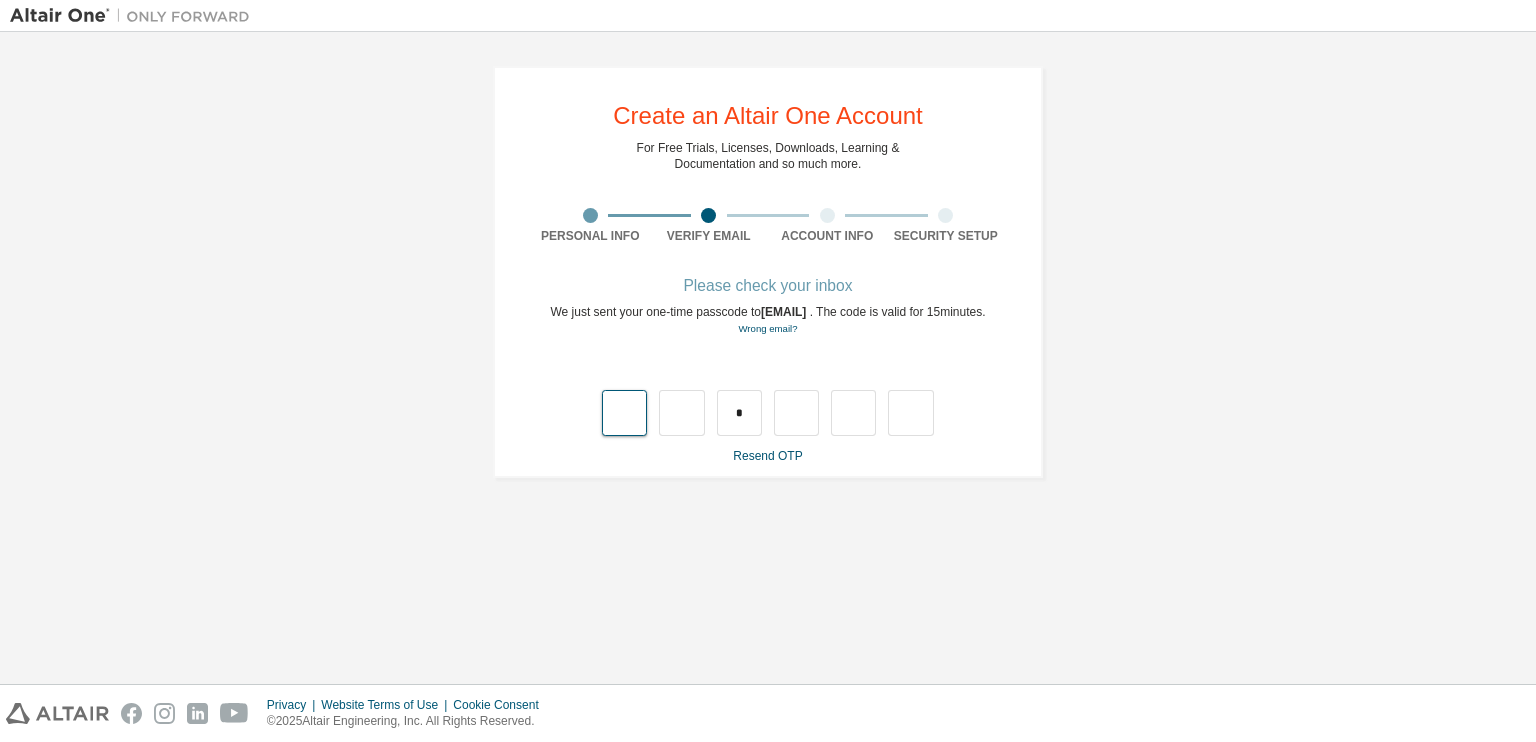 click at bounding box center [624, 413] 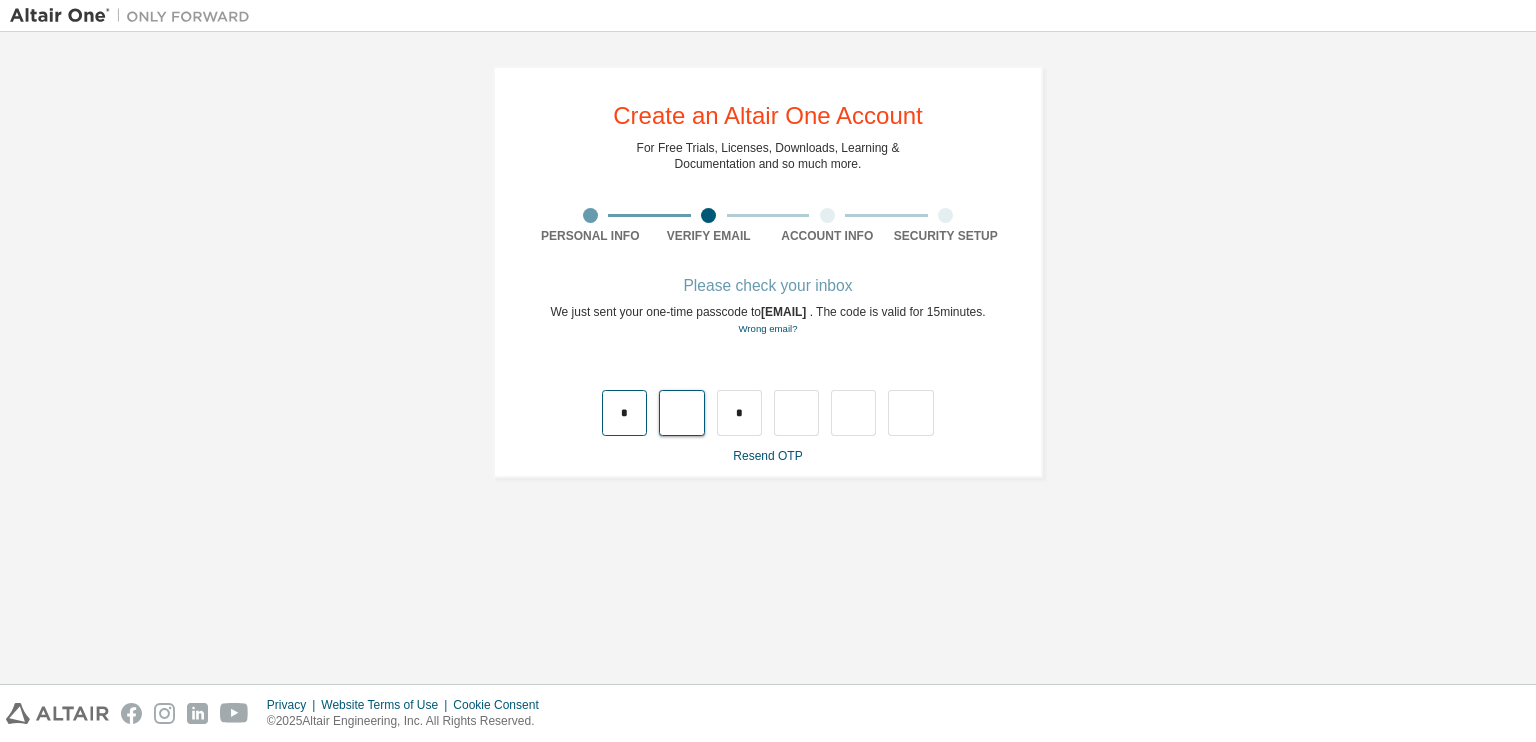type on "*" 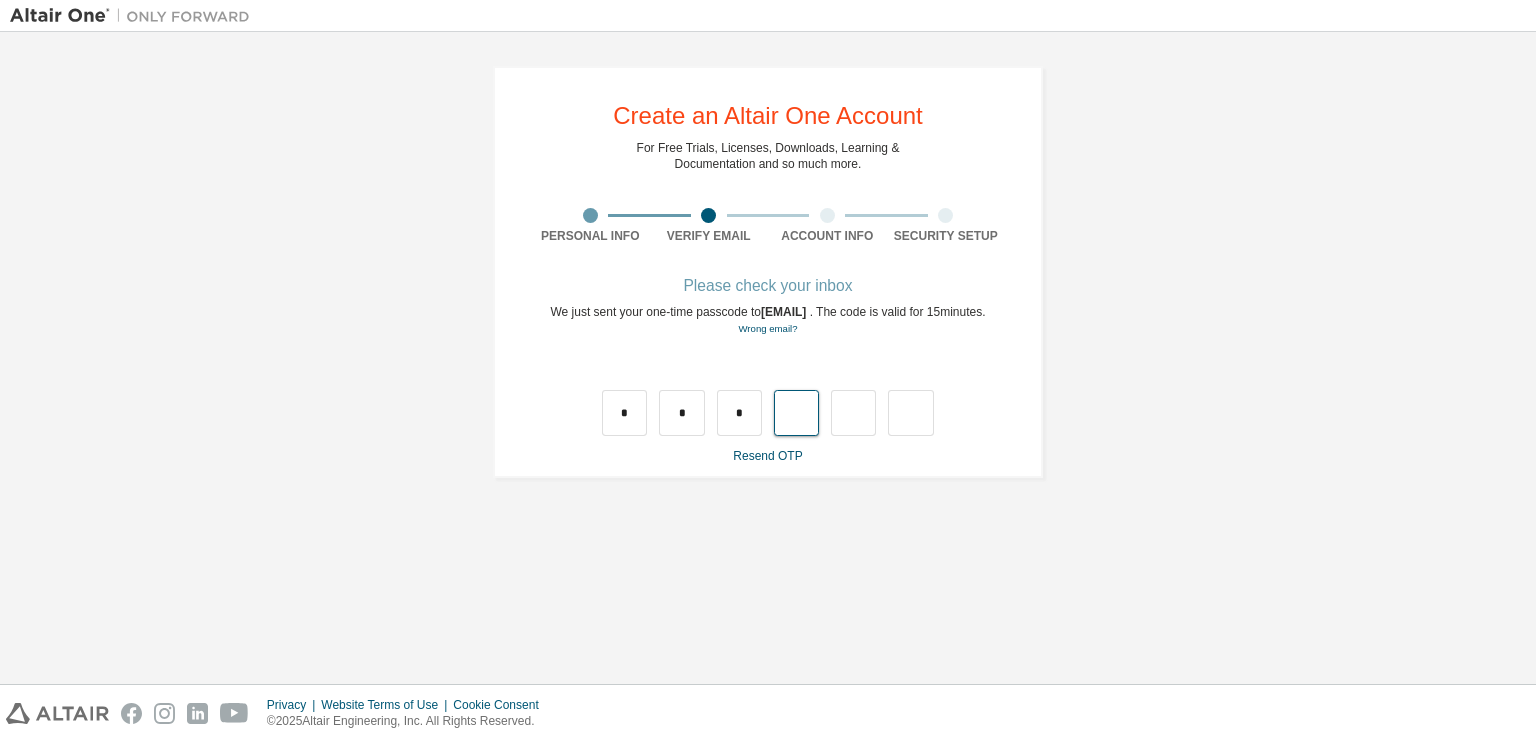 click at bounding box center [796, 413] 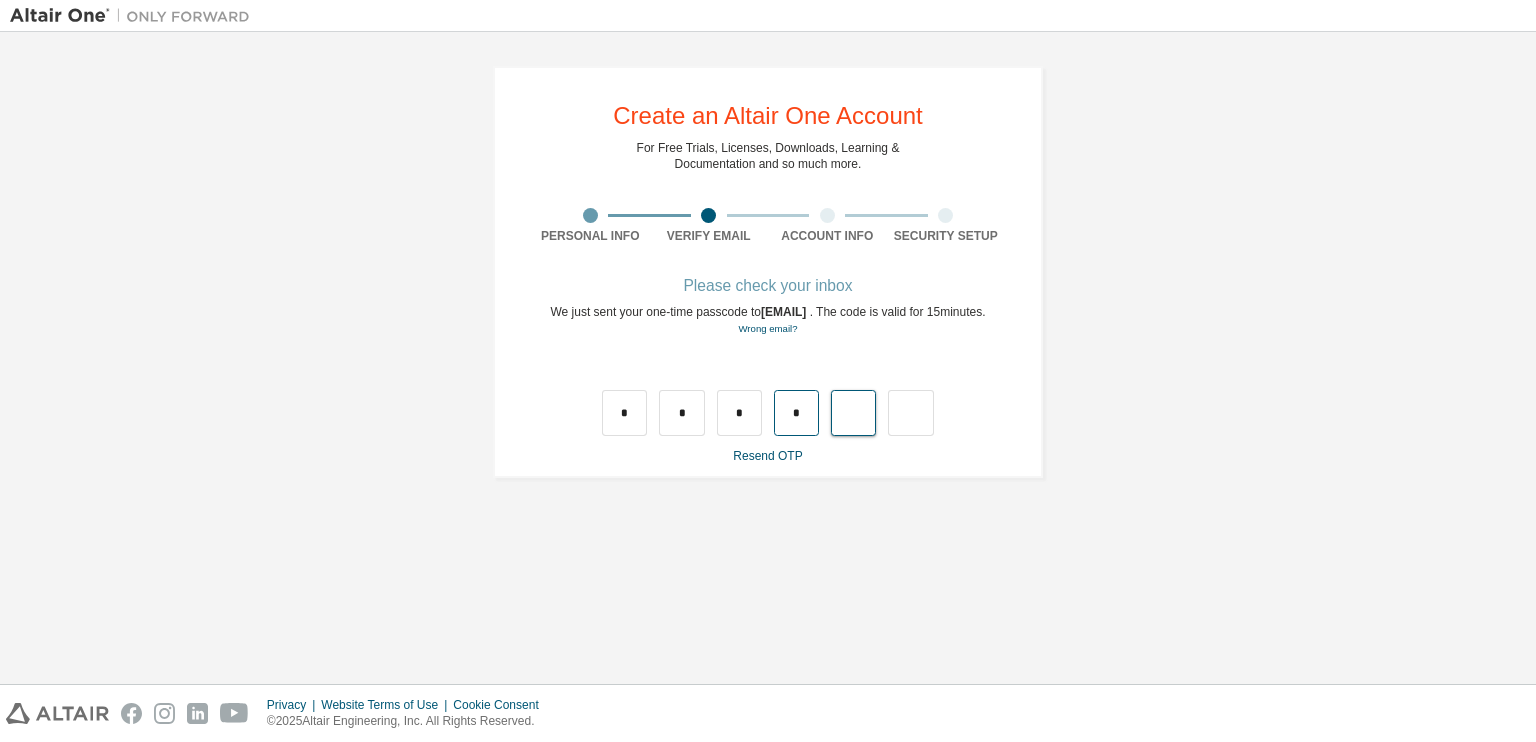 type on "*" 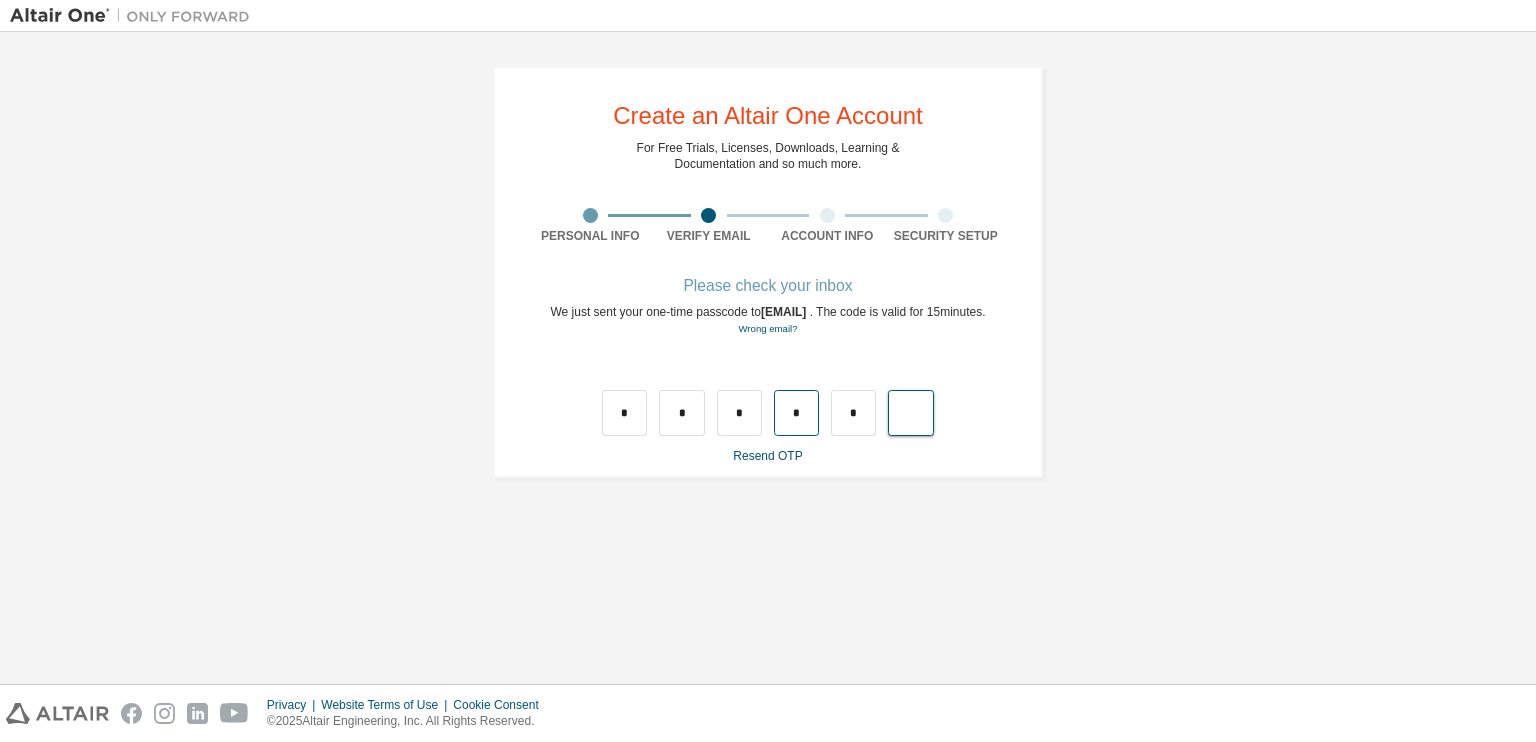 type on "*" 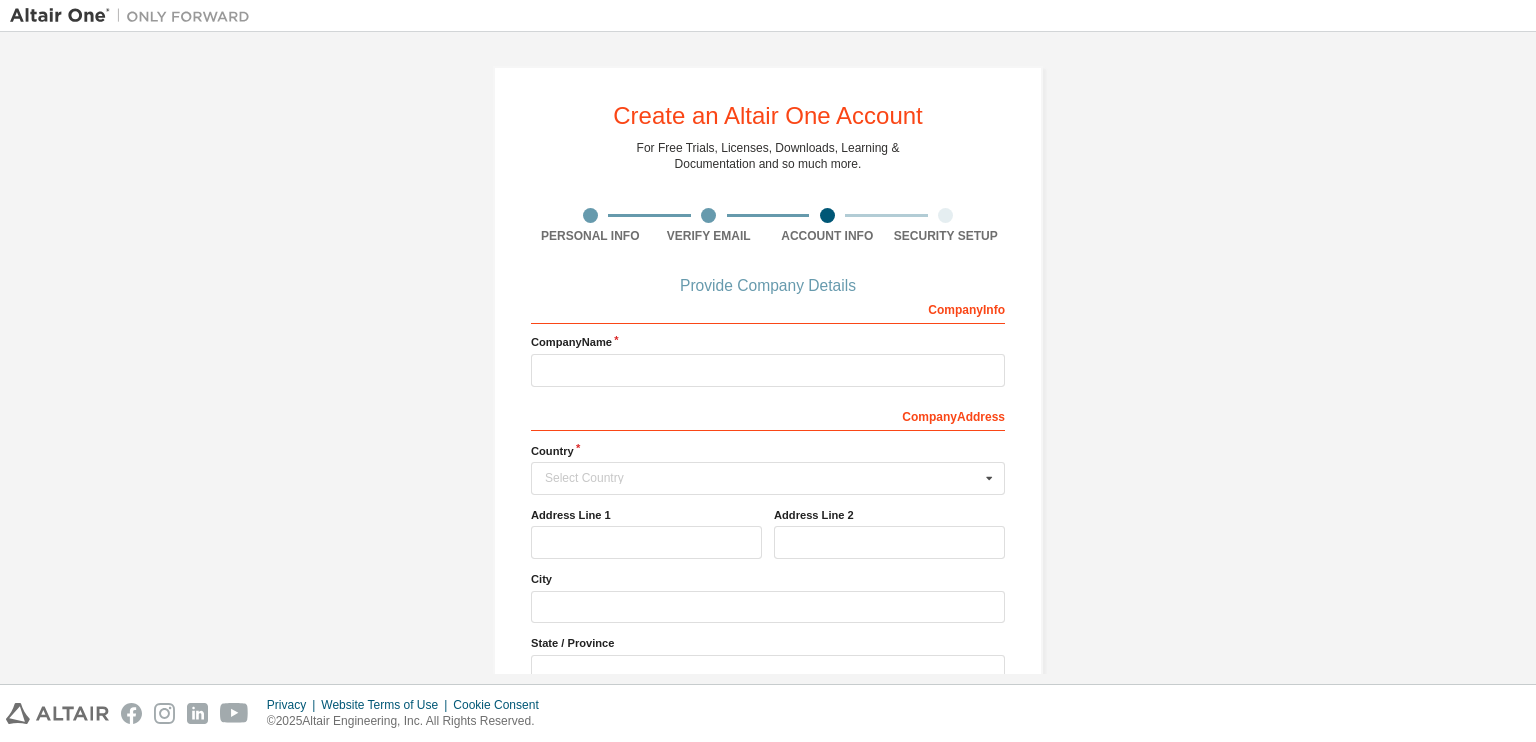 drag, startPoint x: 690, startPoint y: 391, endPoint x: 673, endPoint y: 367, distance: 29.410883 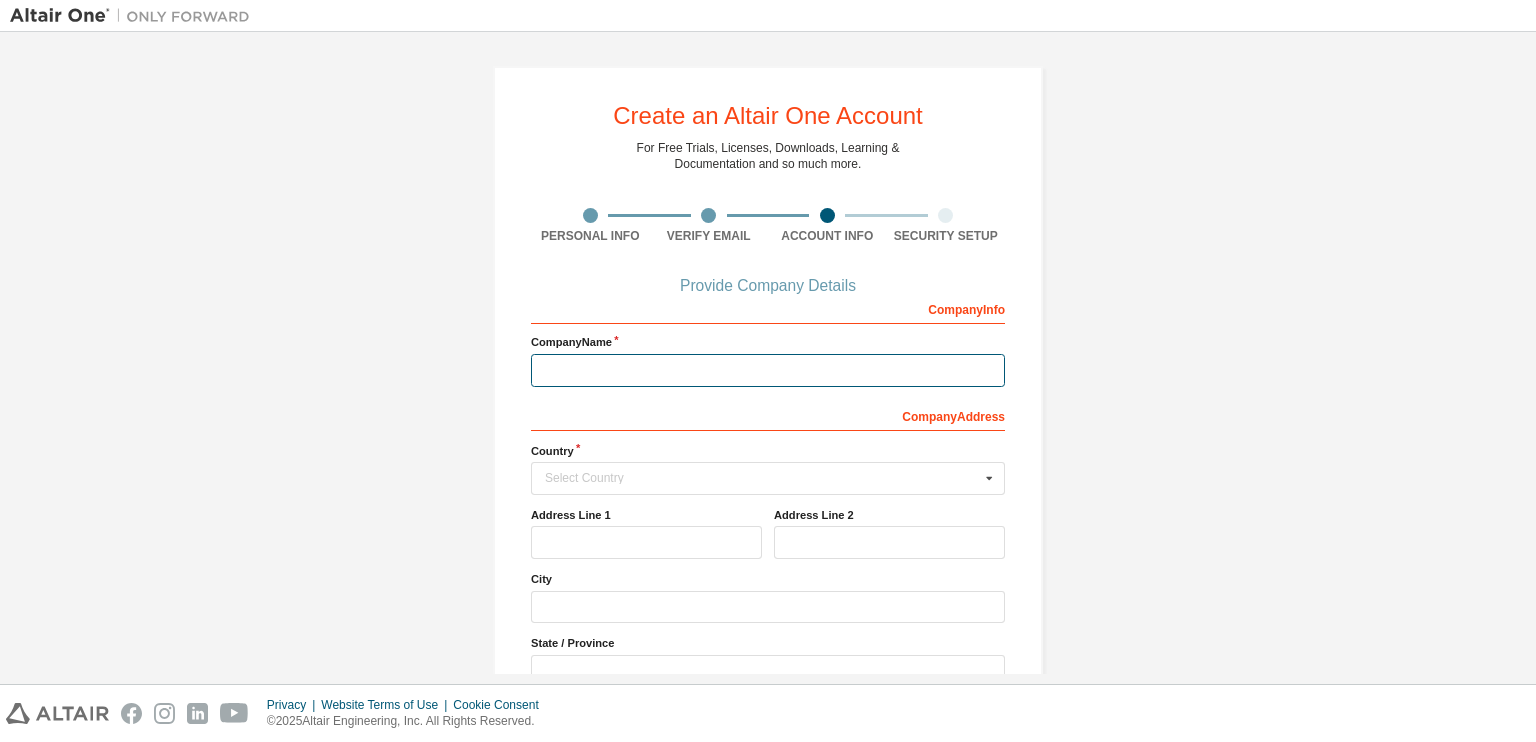 click at bounding box center [768, 370] 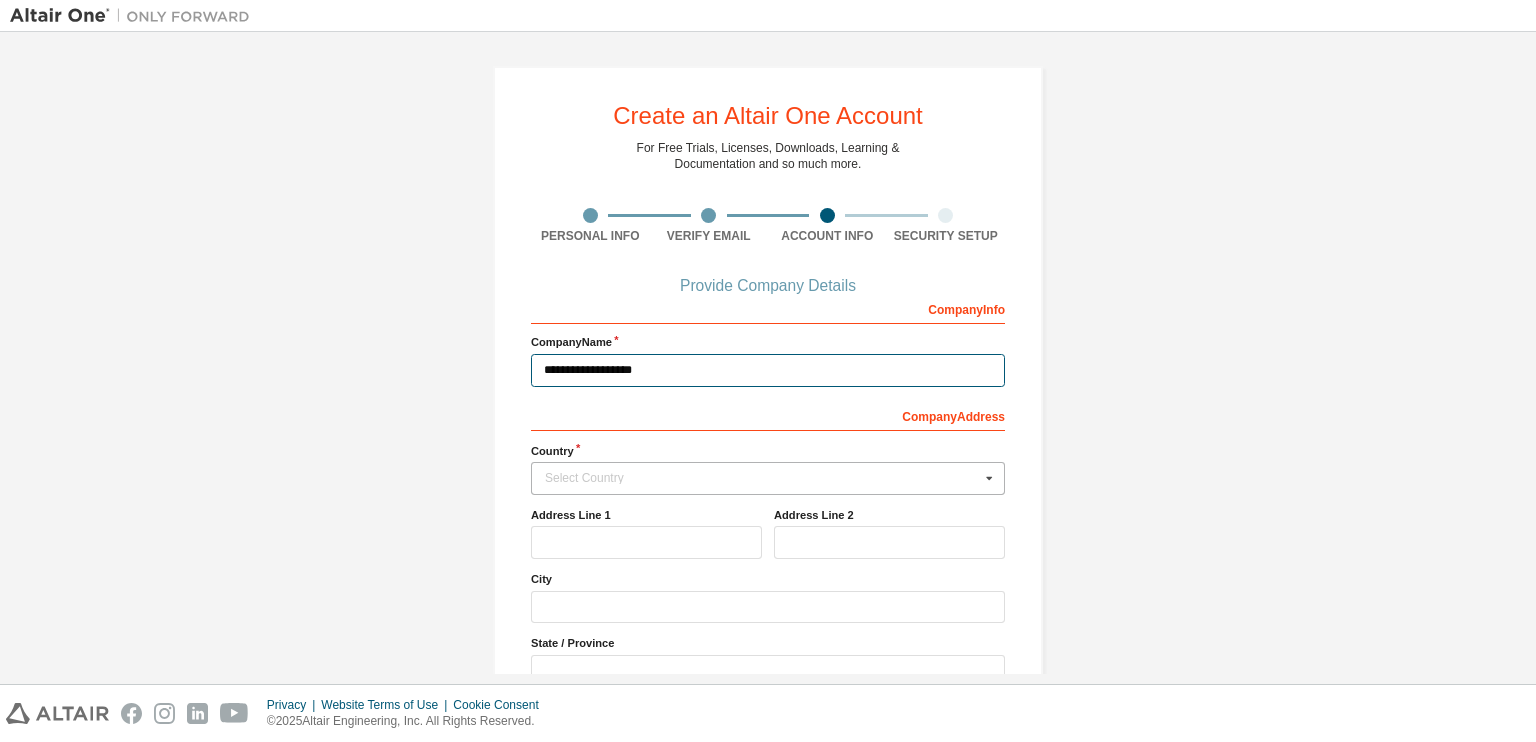 type on "**********" 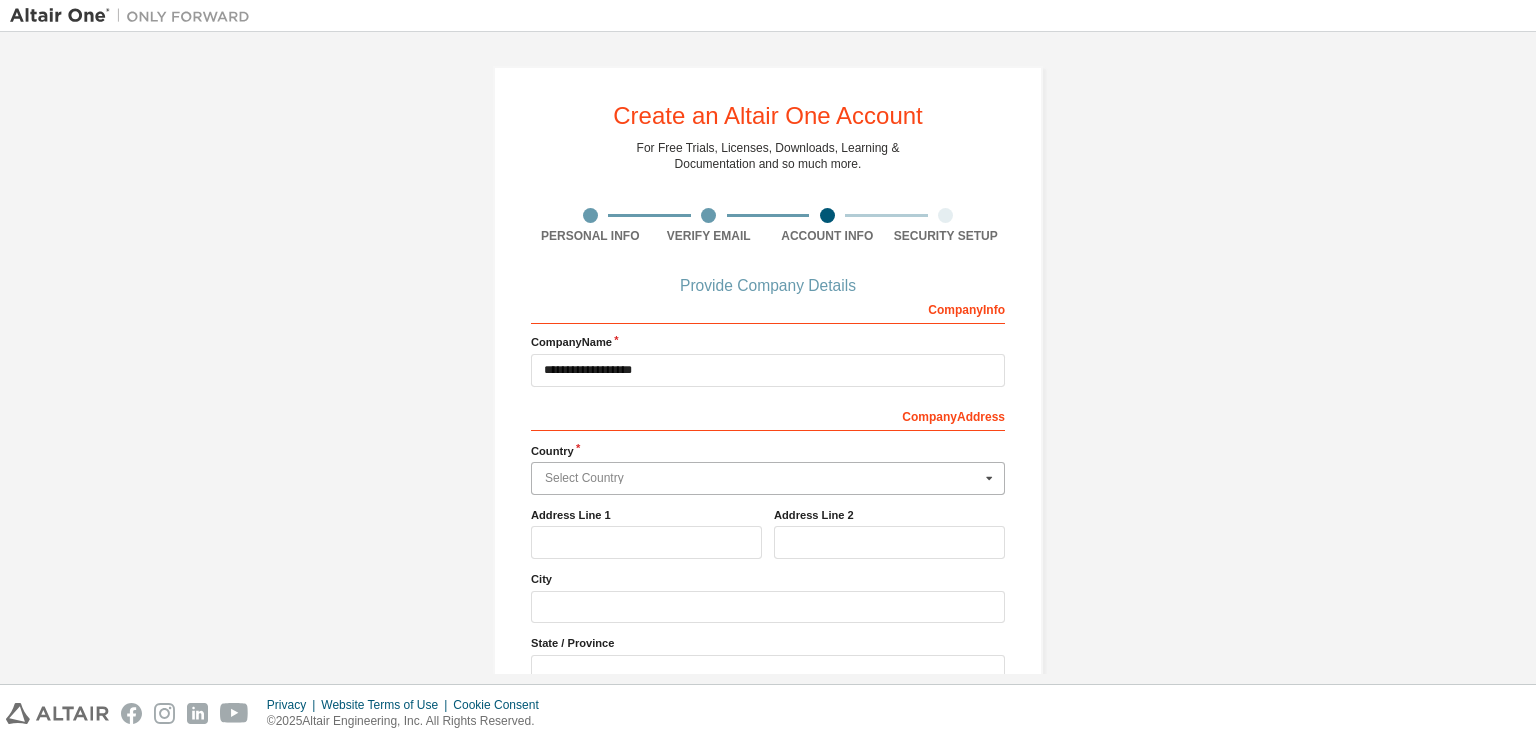 click at bounding box center [769, 478] 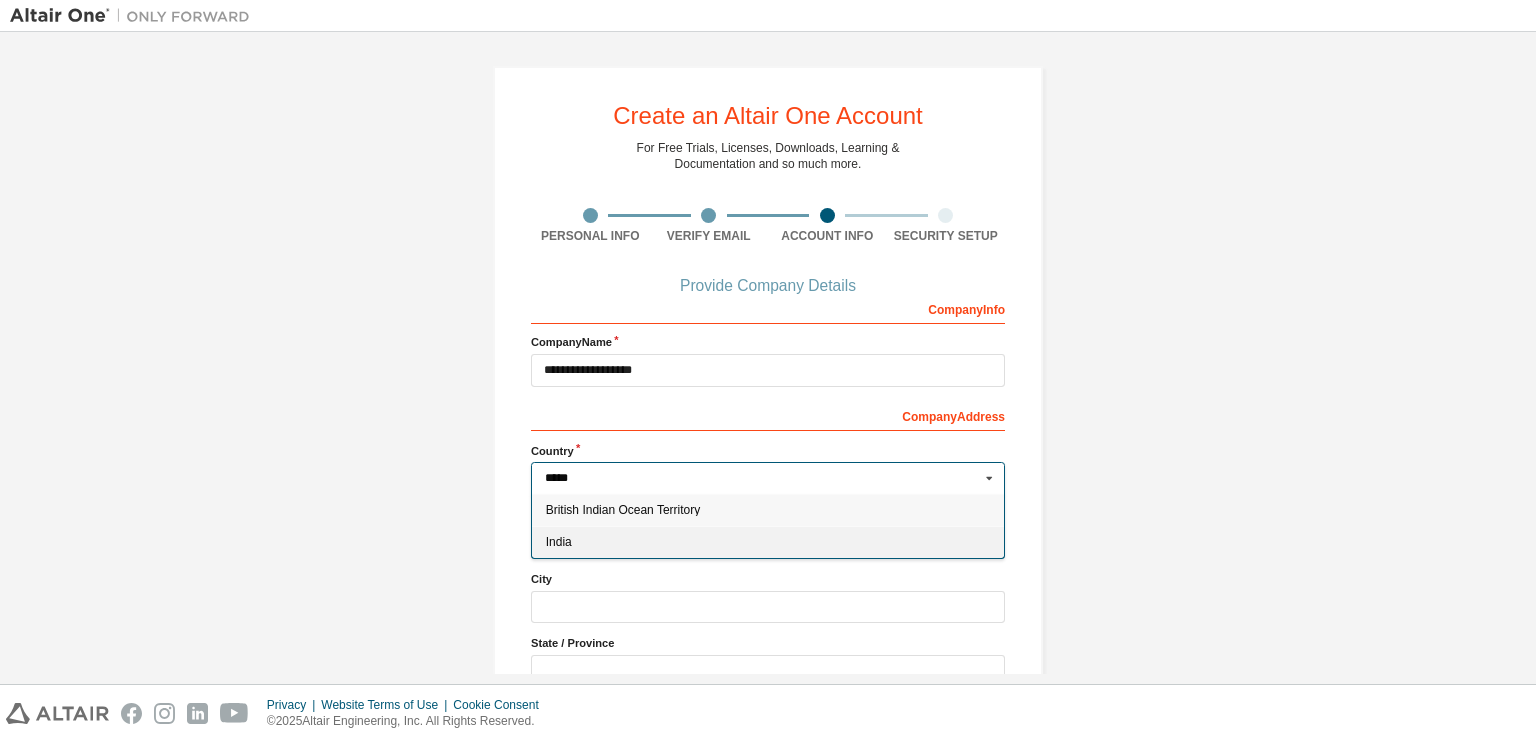 type on "*****" 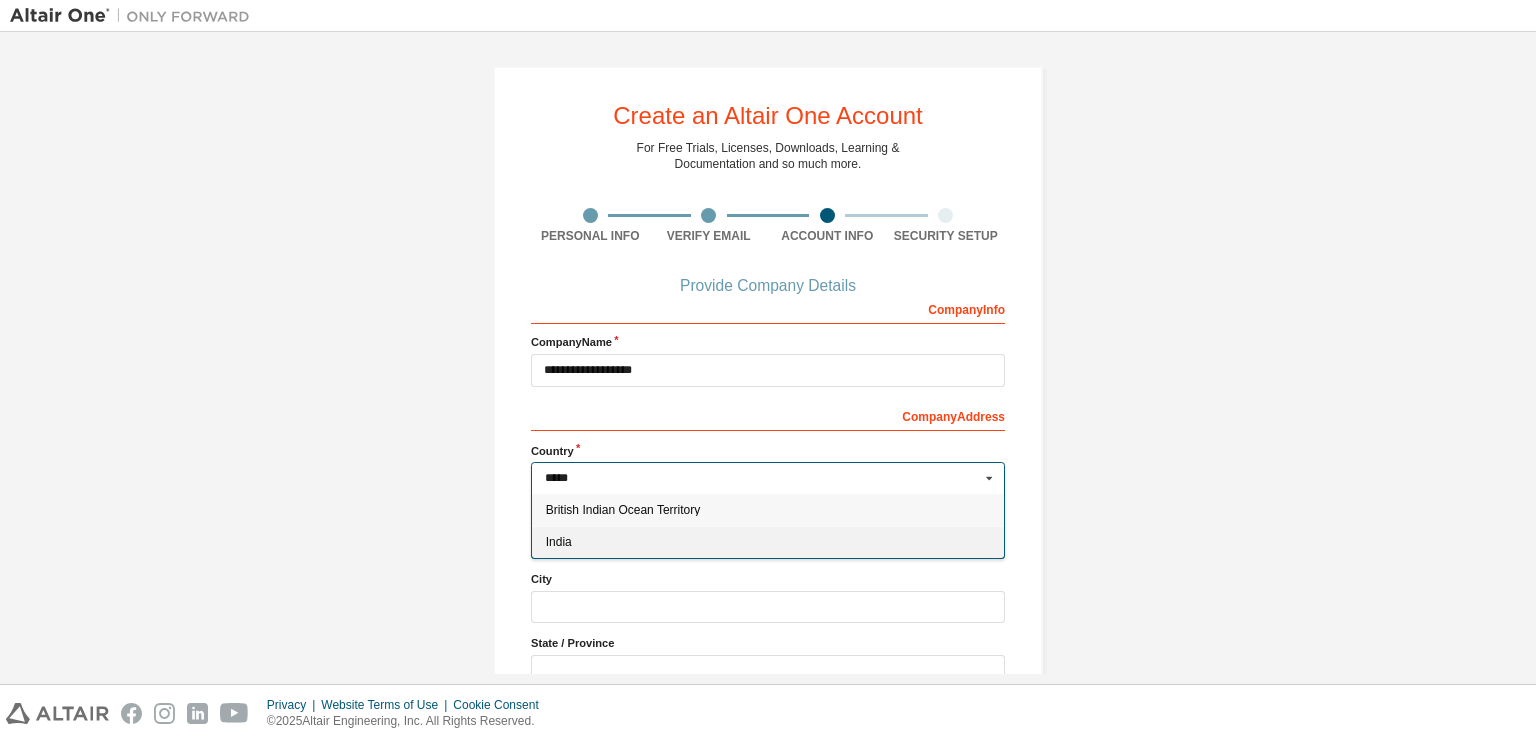 click on "India" at bounding box center (768, 542) 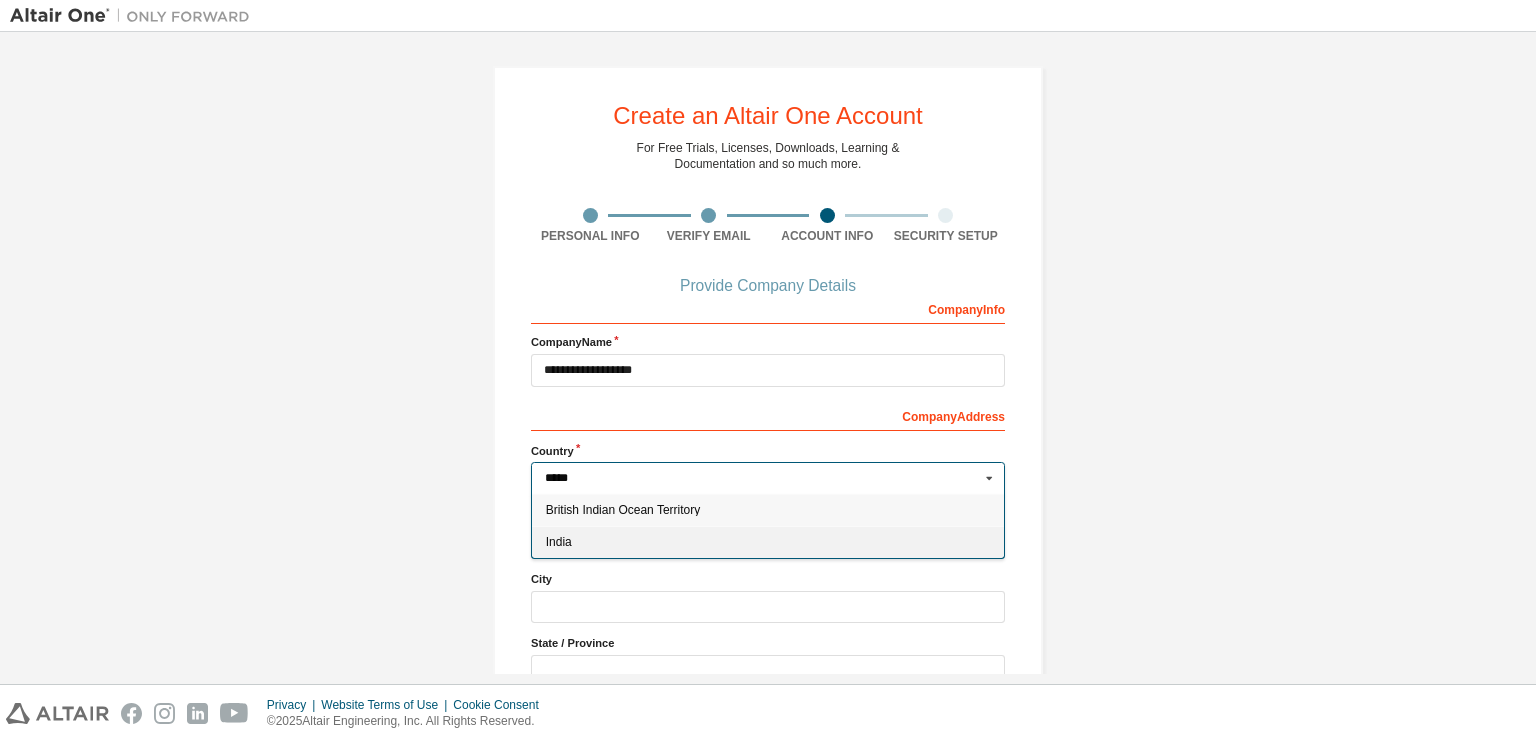 type on "***" 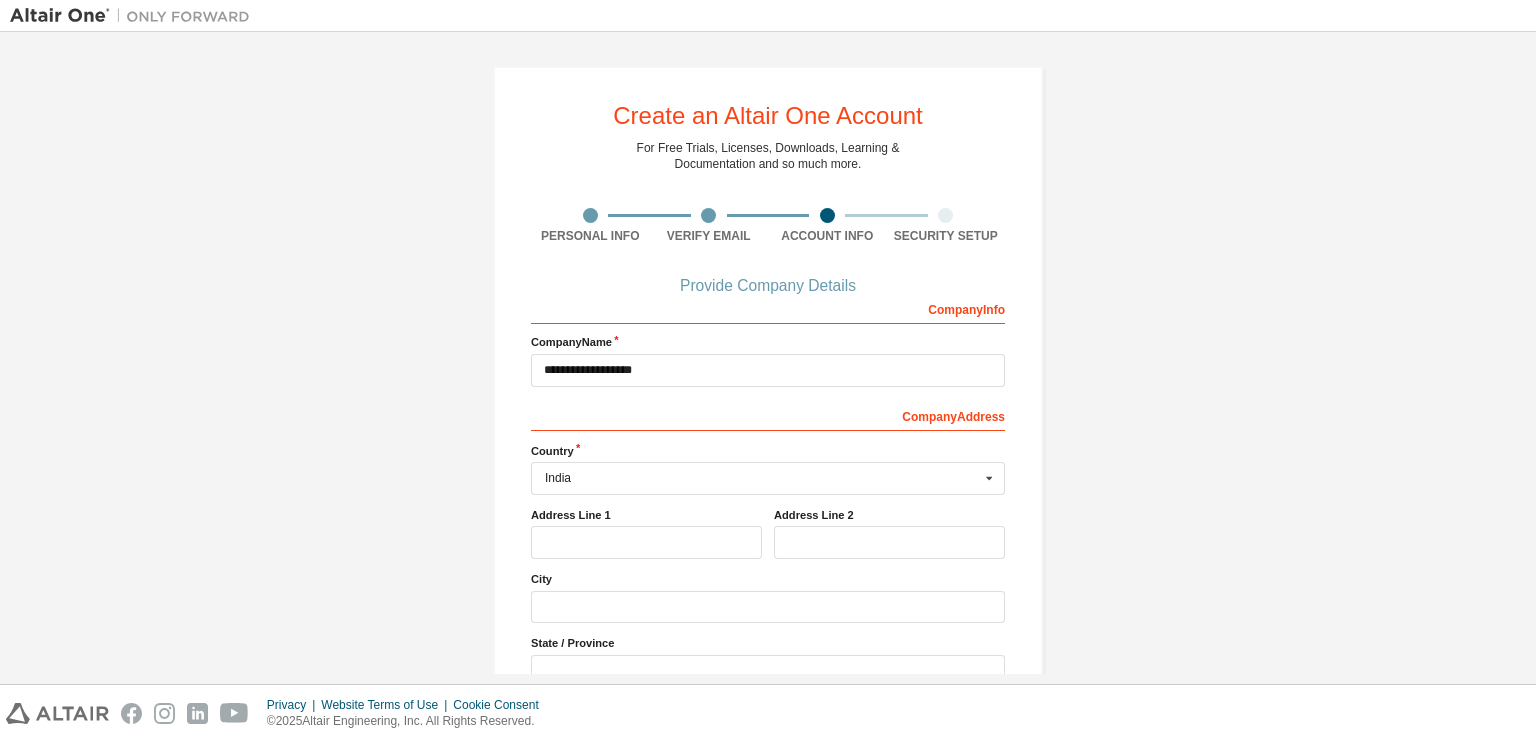 scroll, scrollTop: 167, scrollLeft: 0, axis: vertical 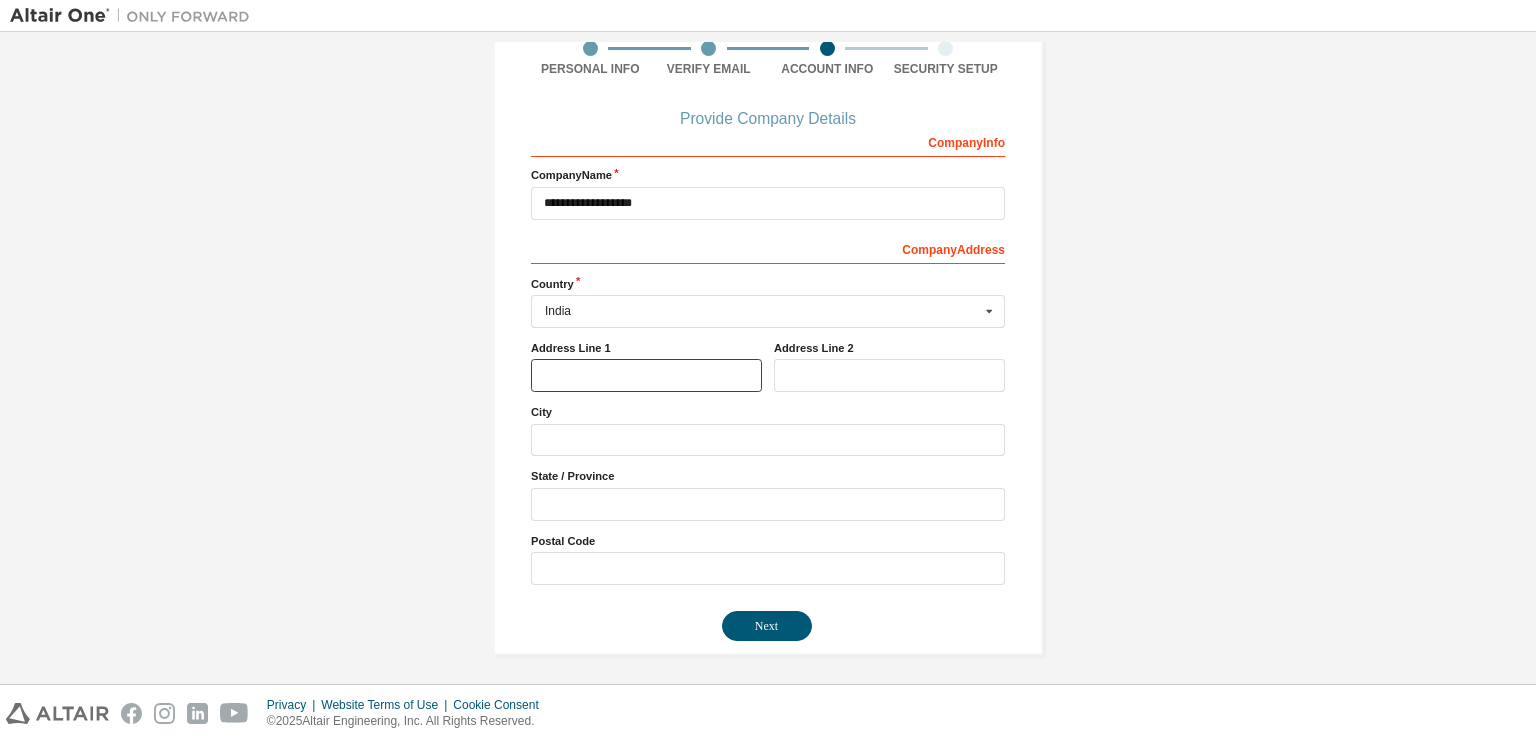 click at bounding box center [646, 375] 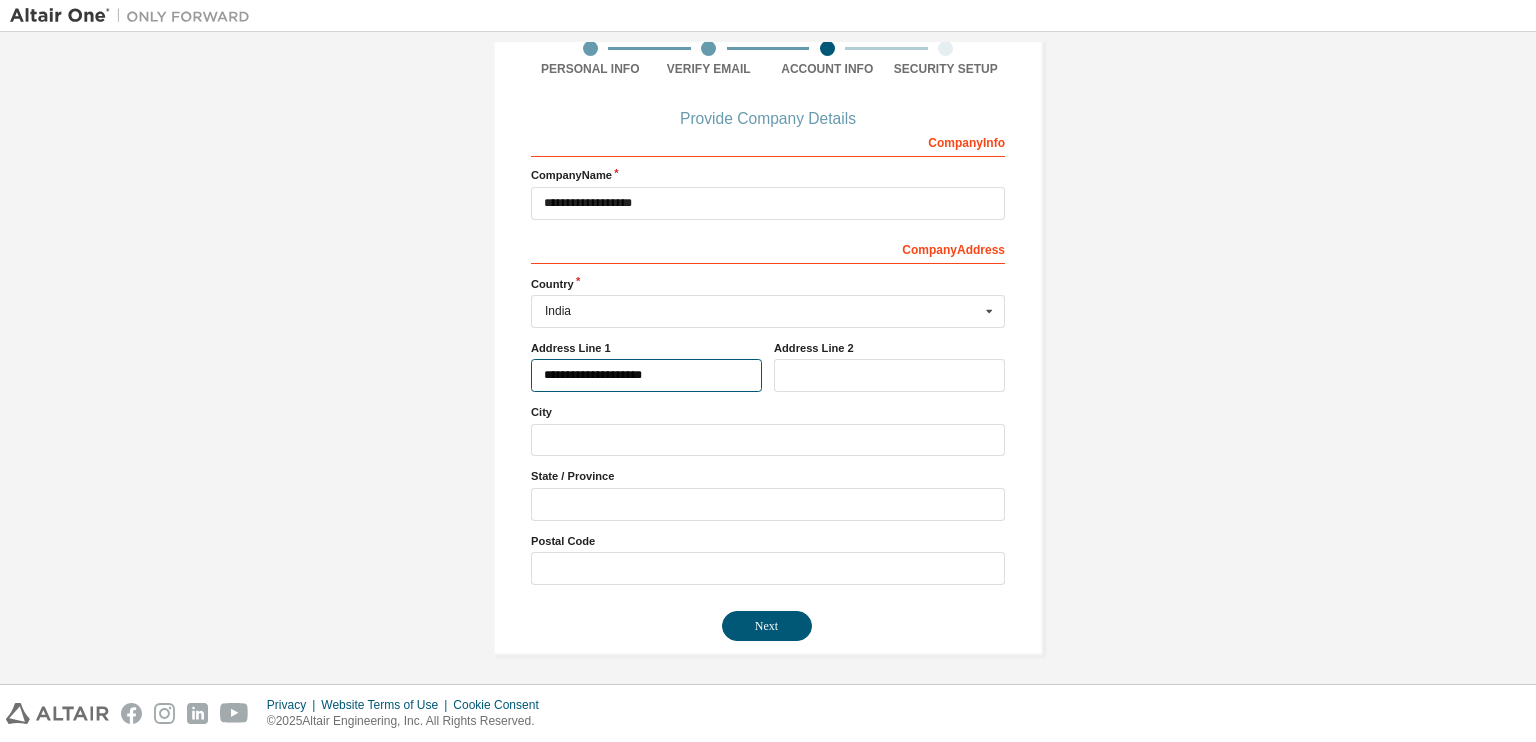 type on "**********" 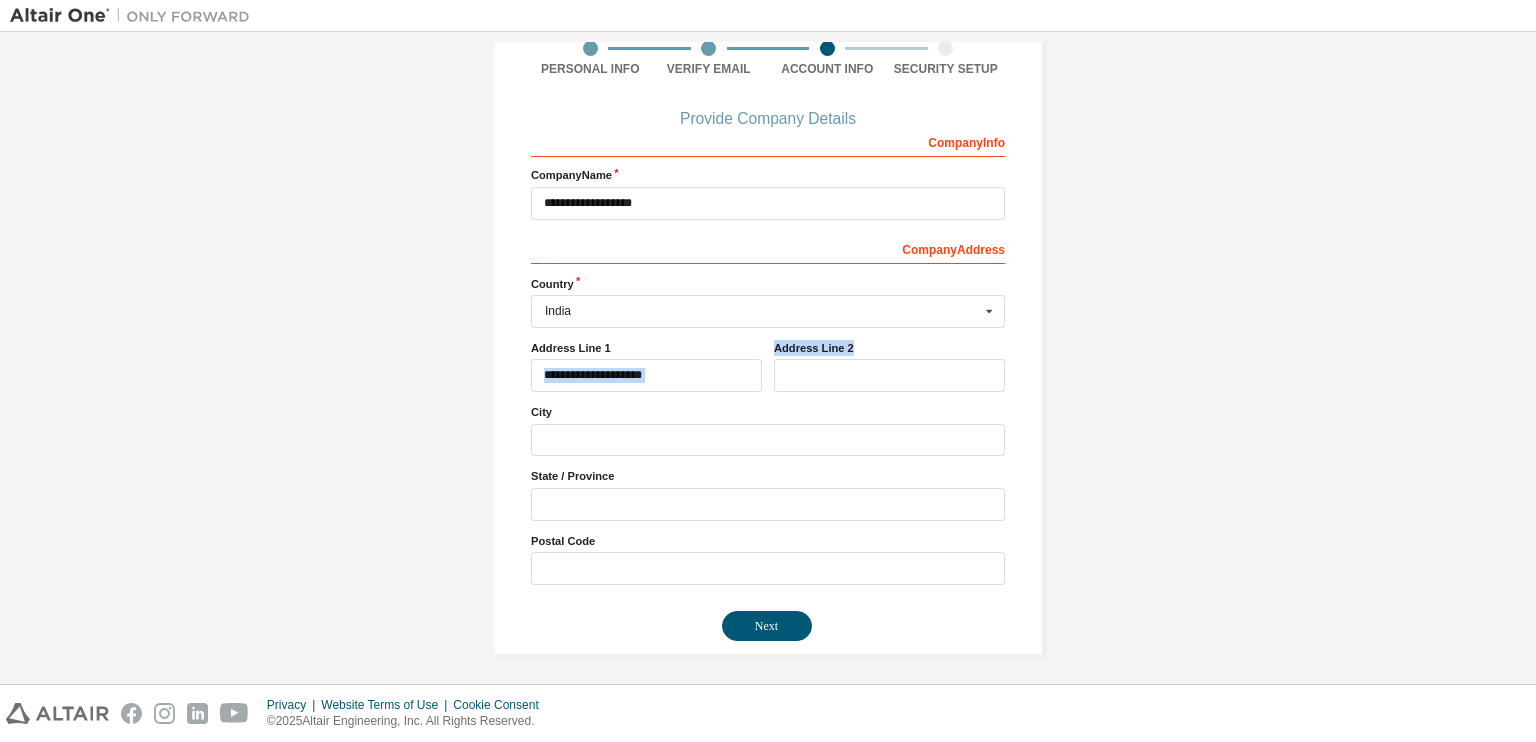 drag, startPoint x: 760, startPoint y: 371, endPoint x: 800, endPoint y: 363, distance: 40.792156 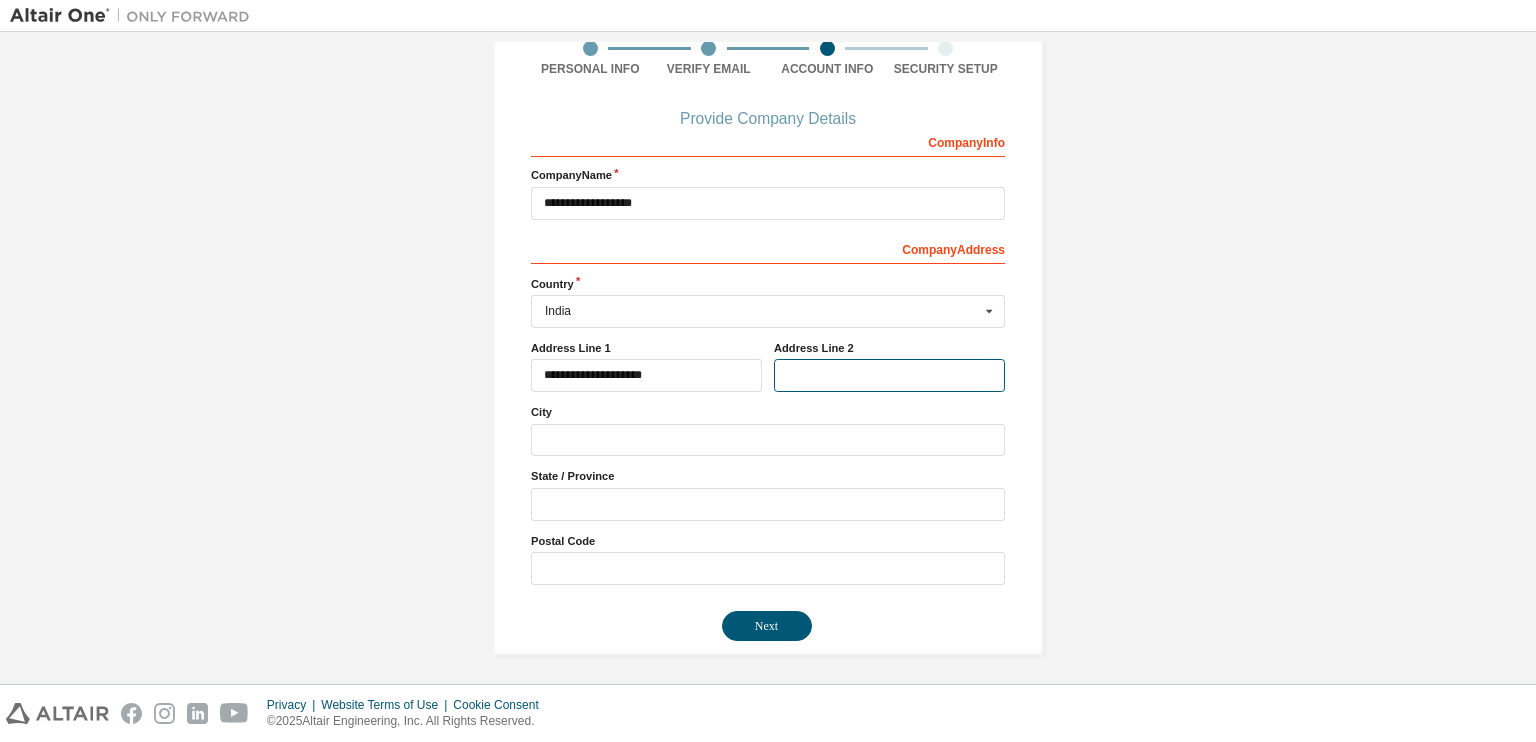 click at bounding box center (889, 375) 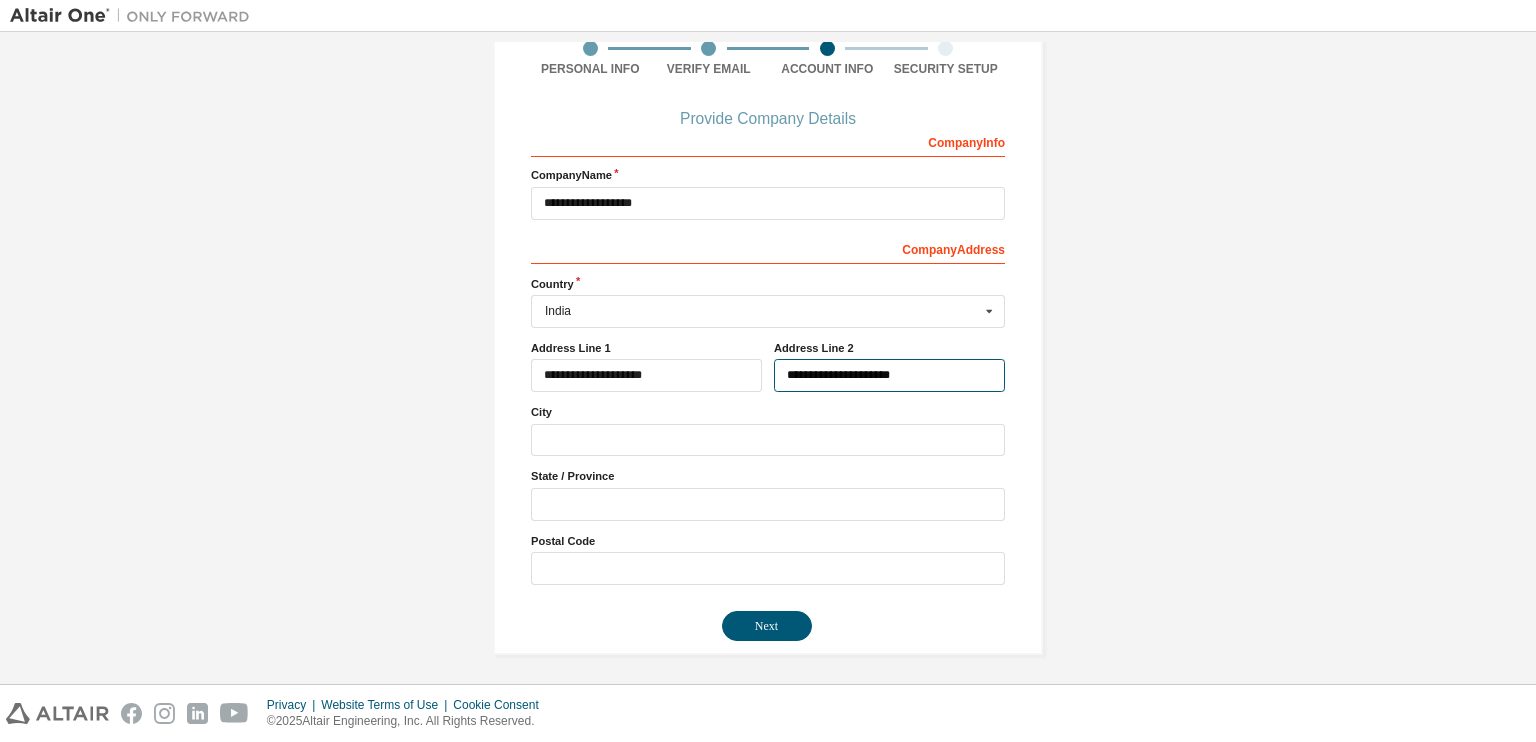 type on "**********" 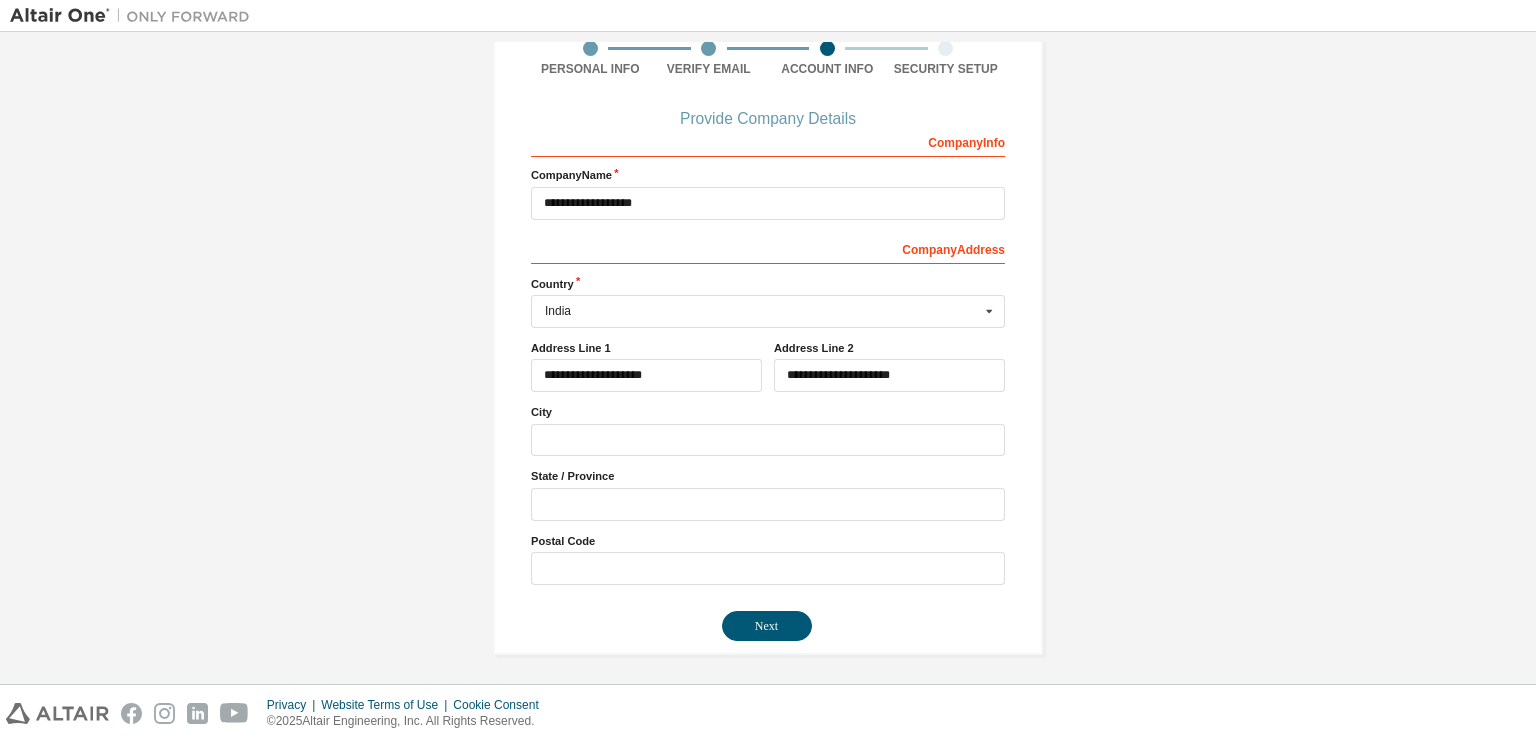 click on "**********" at bounding box center [768, 355] 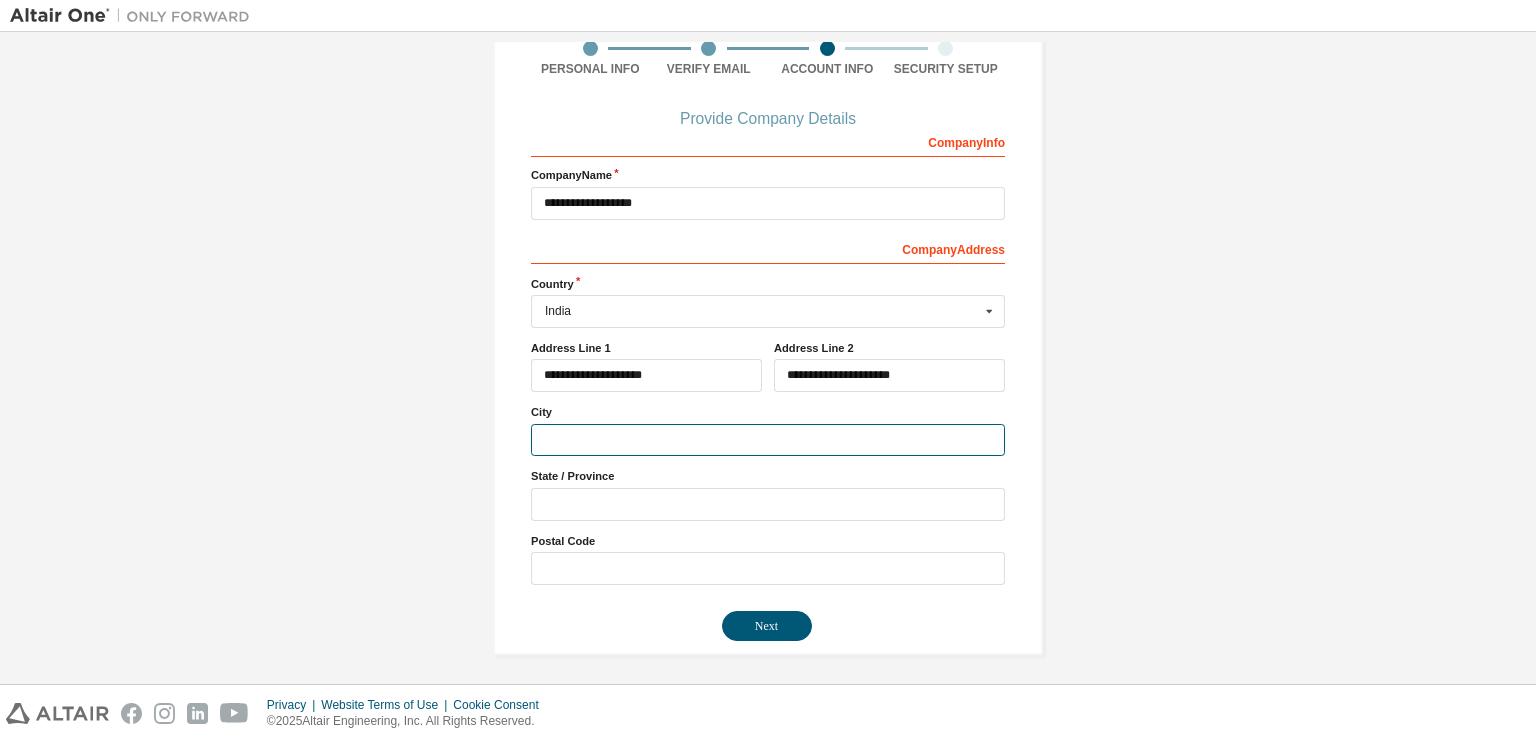 click at bounding box center (768, 440) 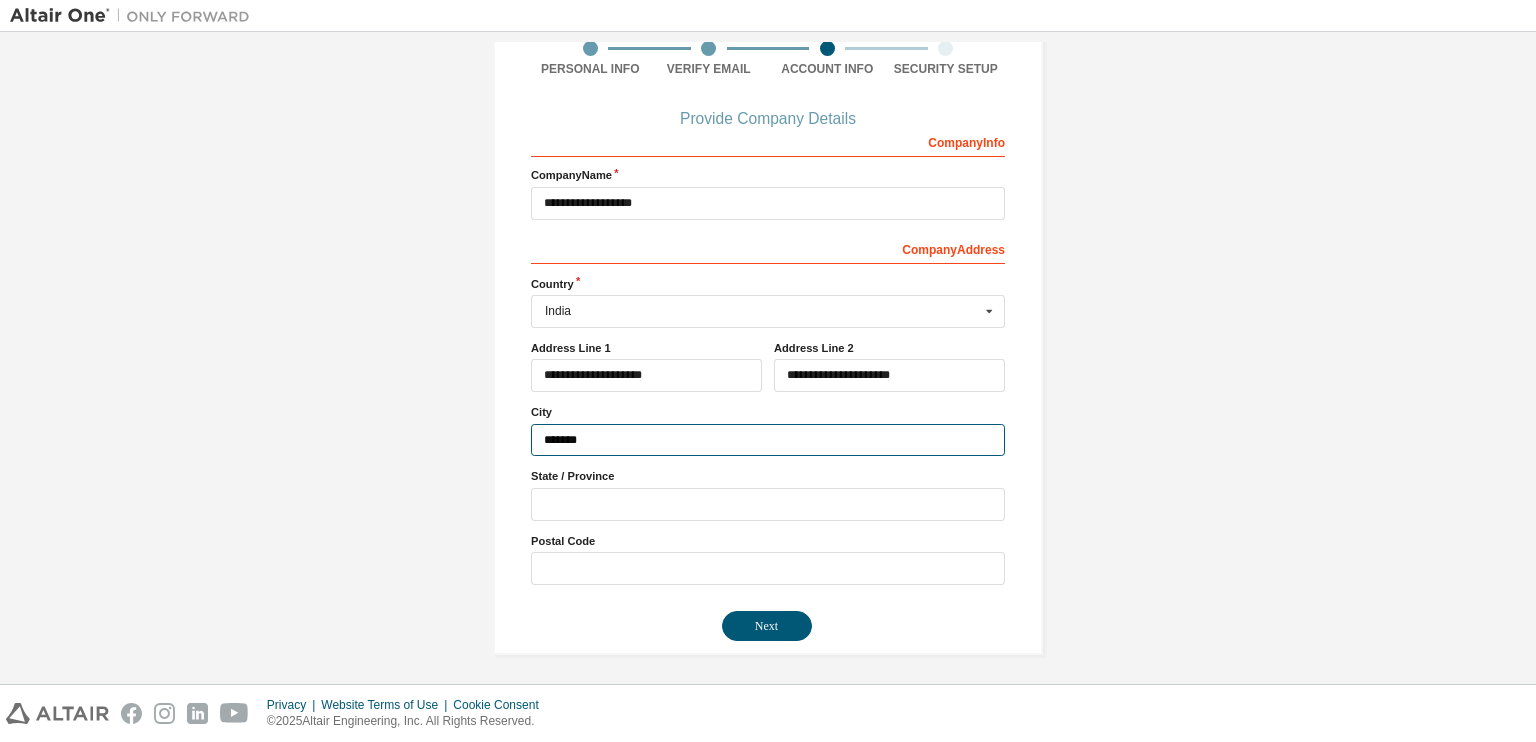 type on "*******" 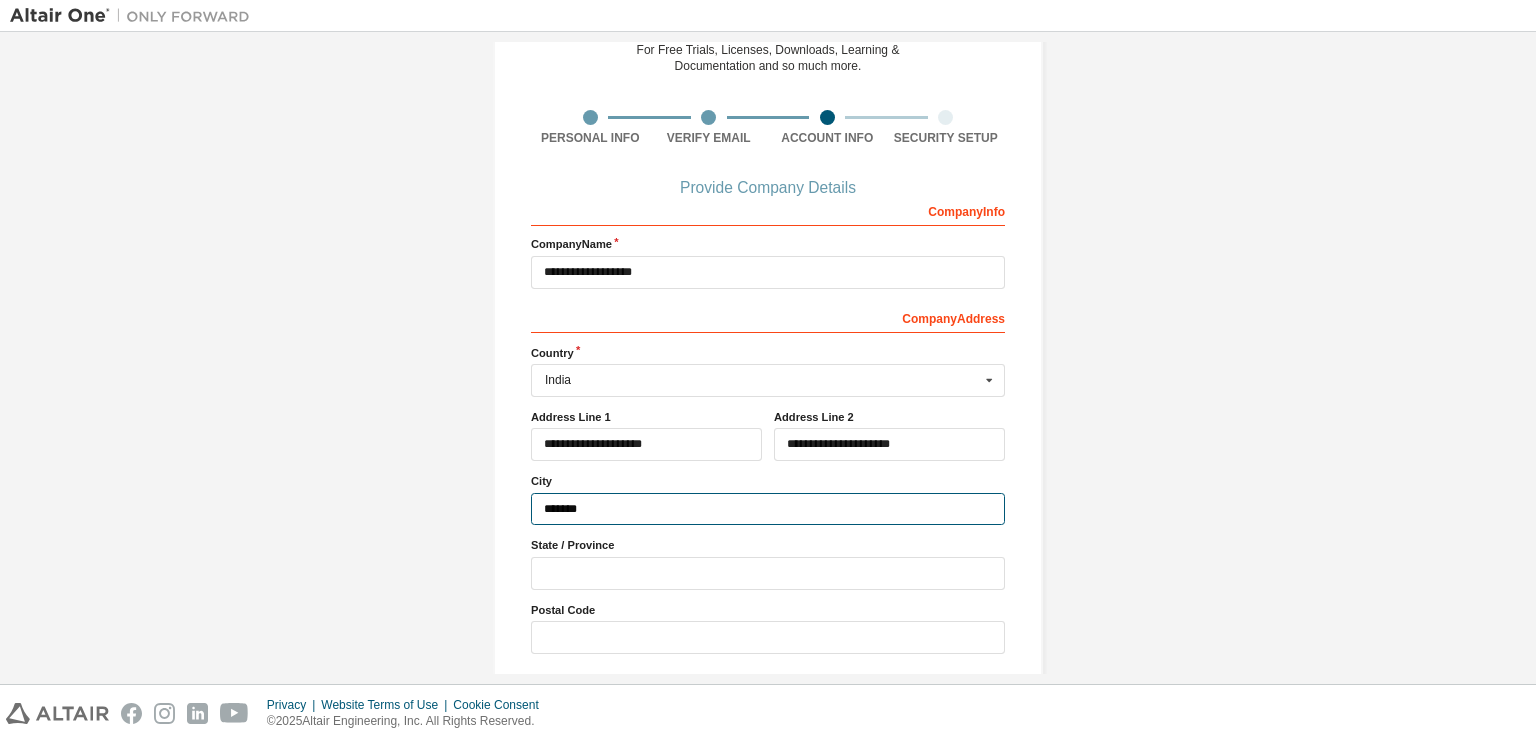 scroll, scrollTop: 97, scrollLeft: 0, axis: vertical 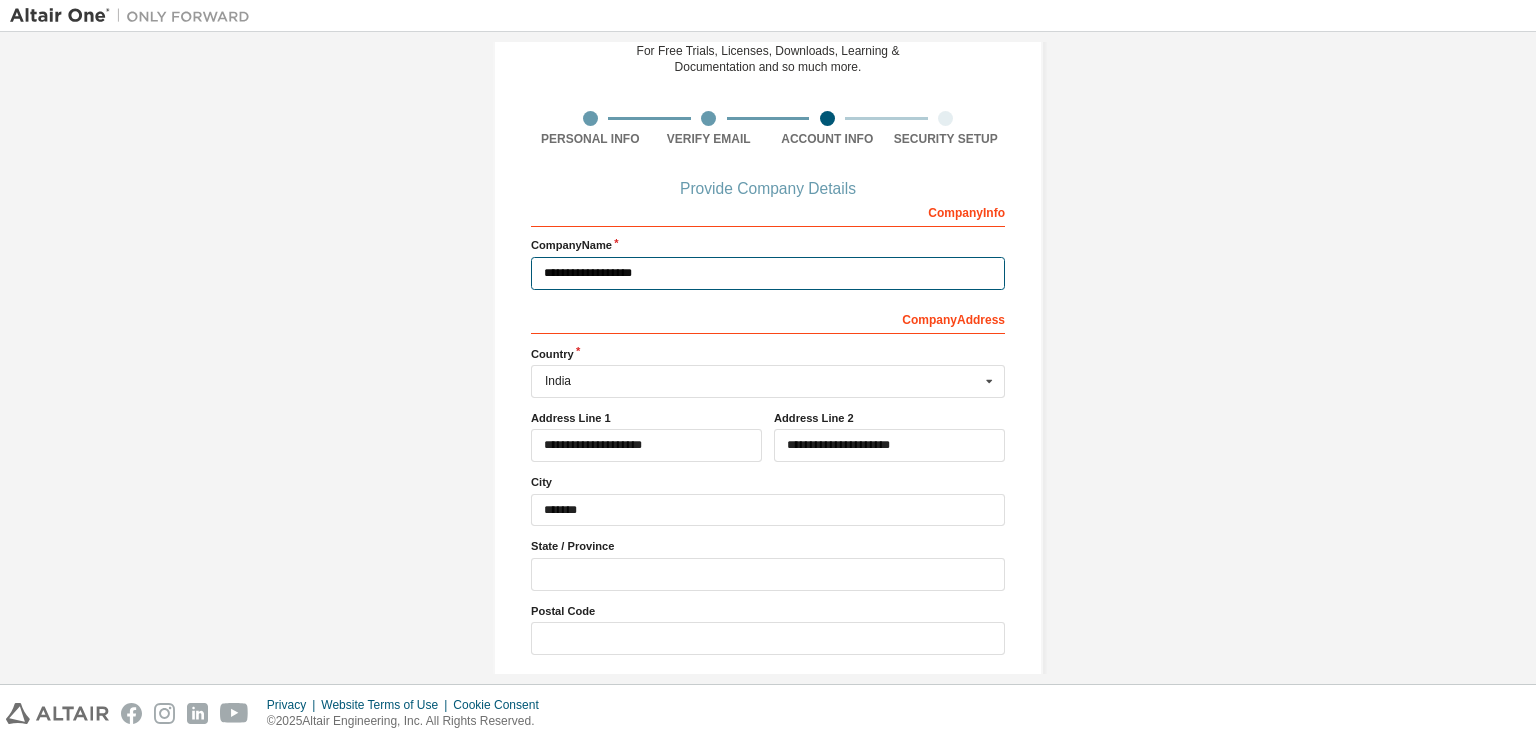 click on "**********" at bounding box center [768, 273] 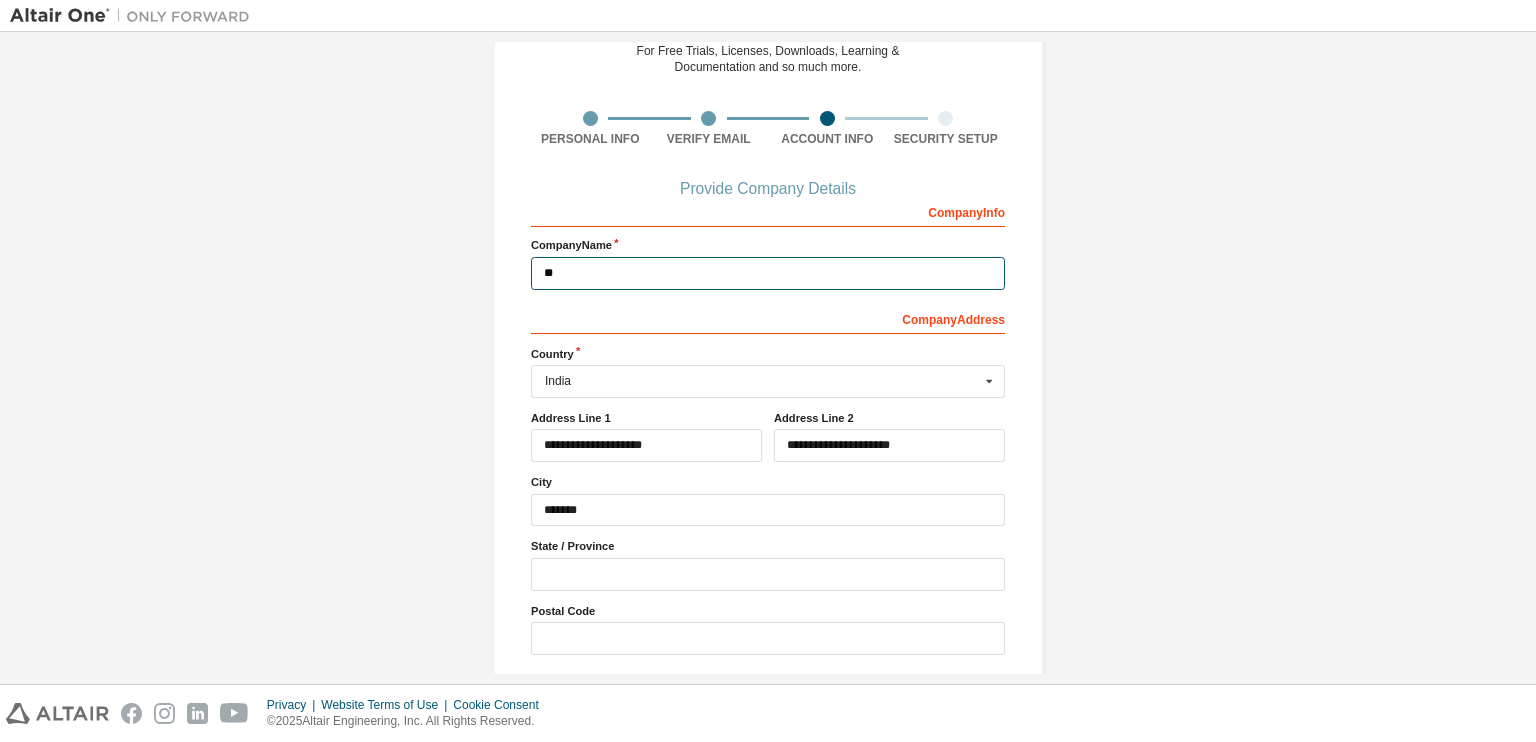 type on "*" 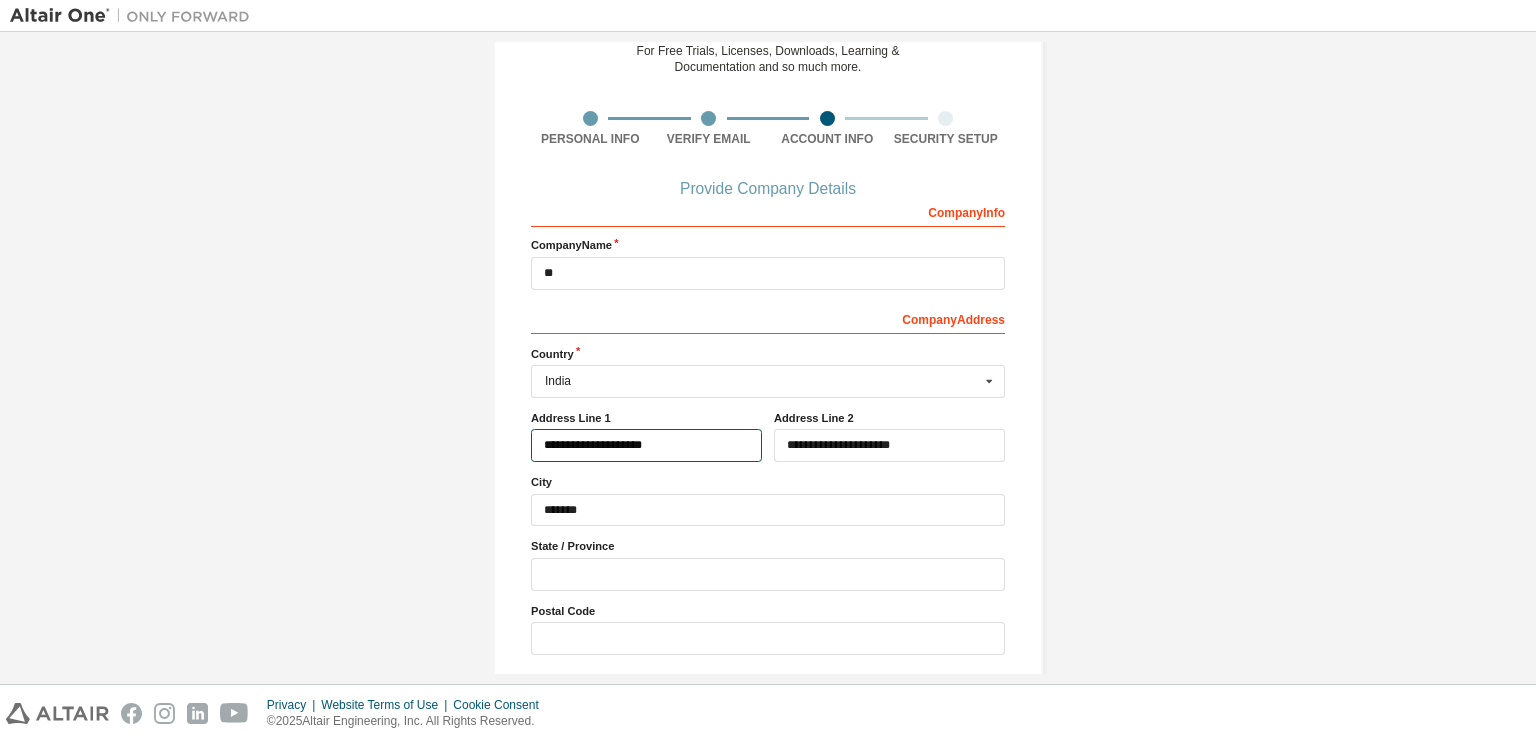 click on "**********" at bounding box center [646, 445] 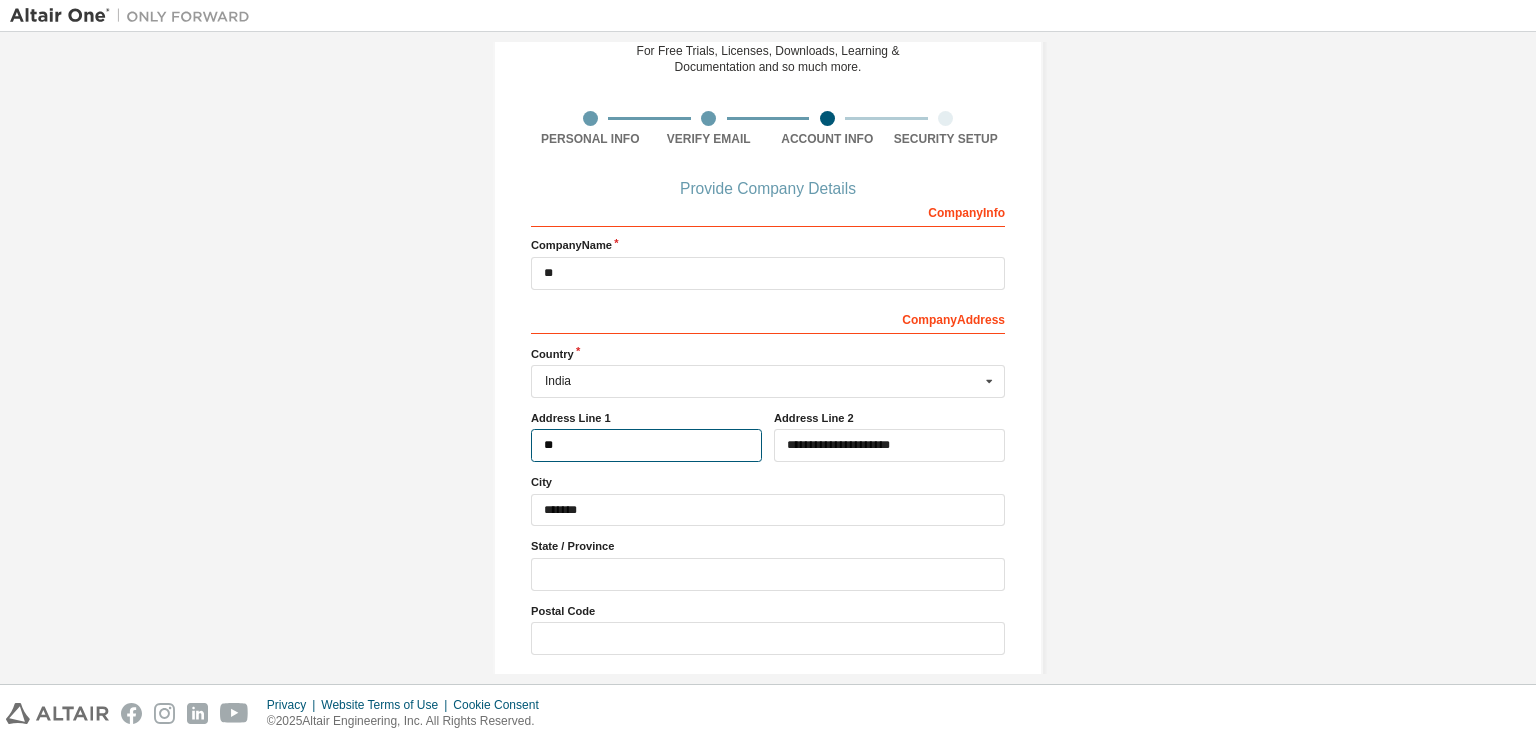 type on "*" 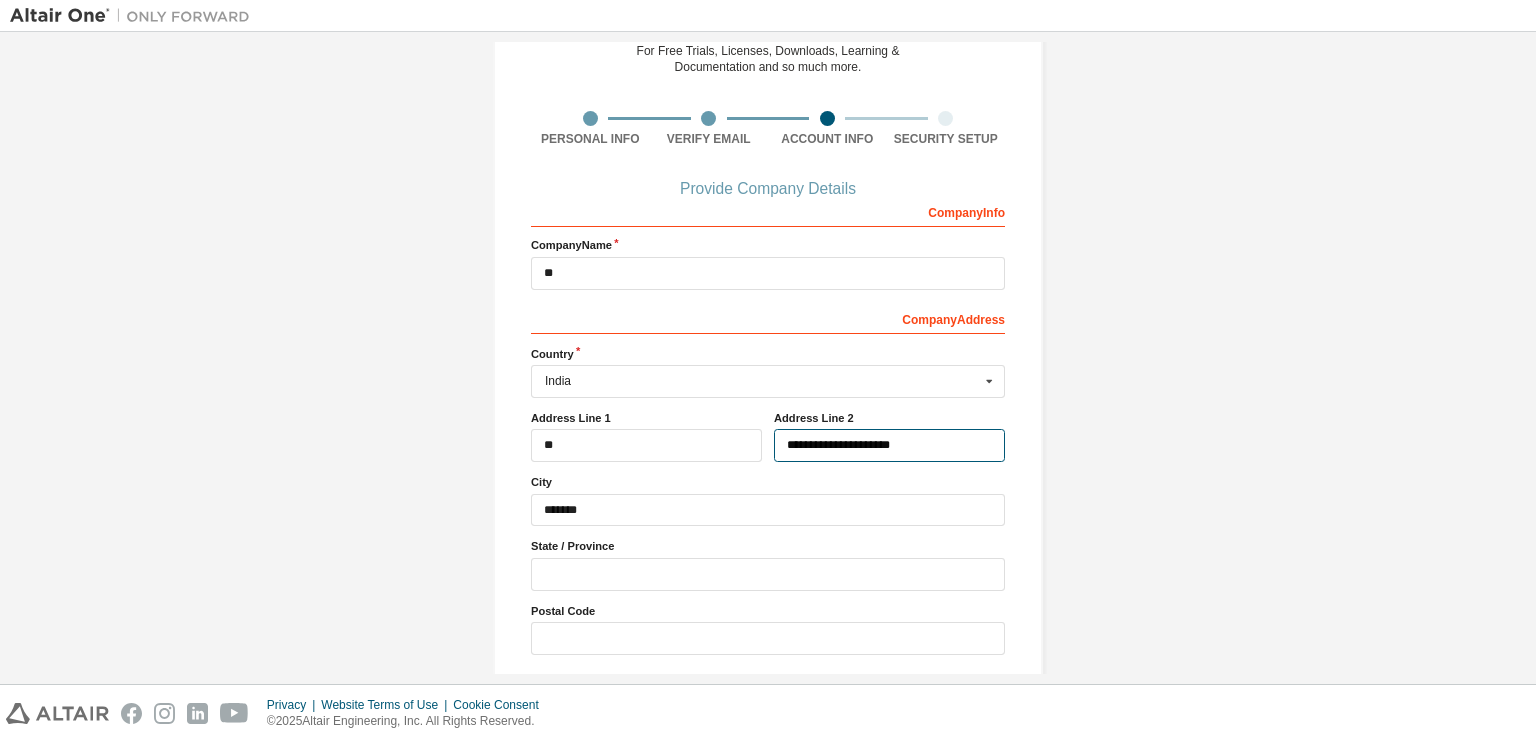 click on "**********" at bounding box center (889, 445) 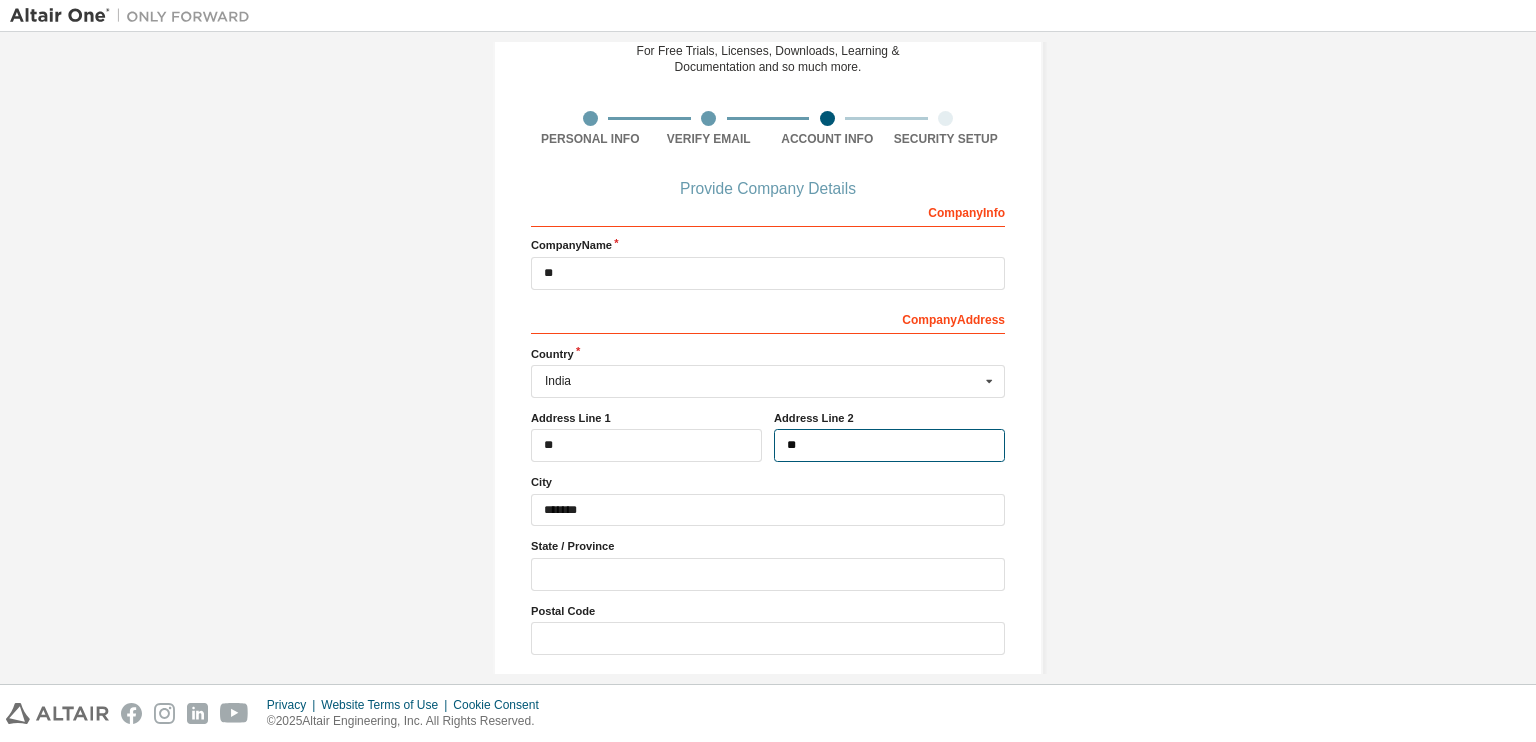 type on "*" 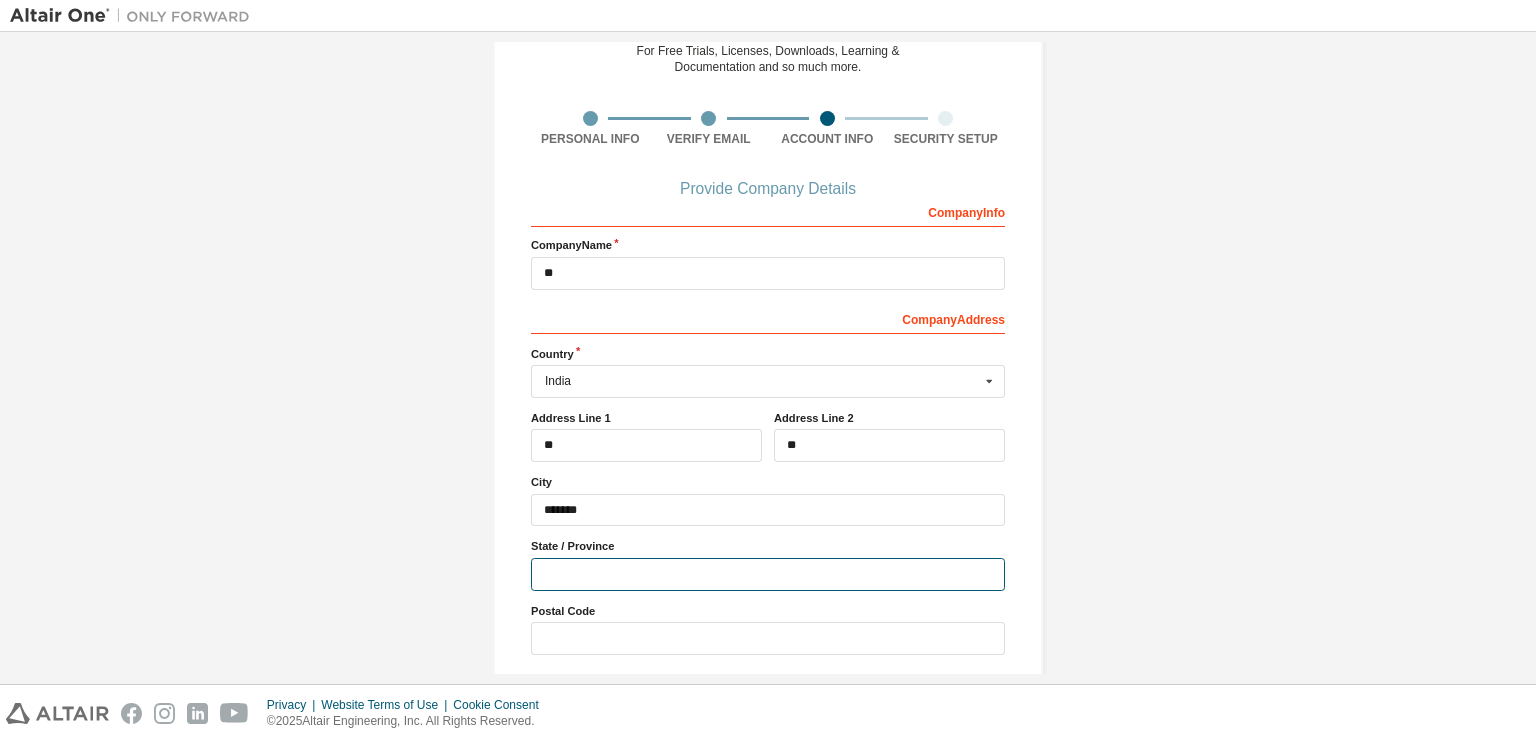 click at bounding box center (768, 574) 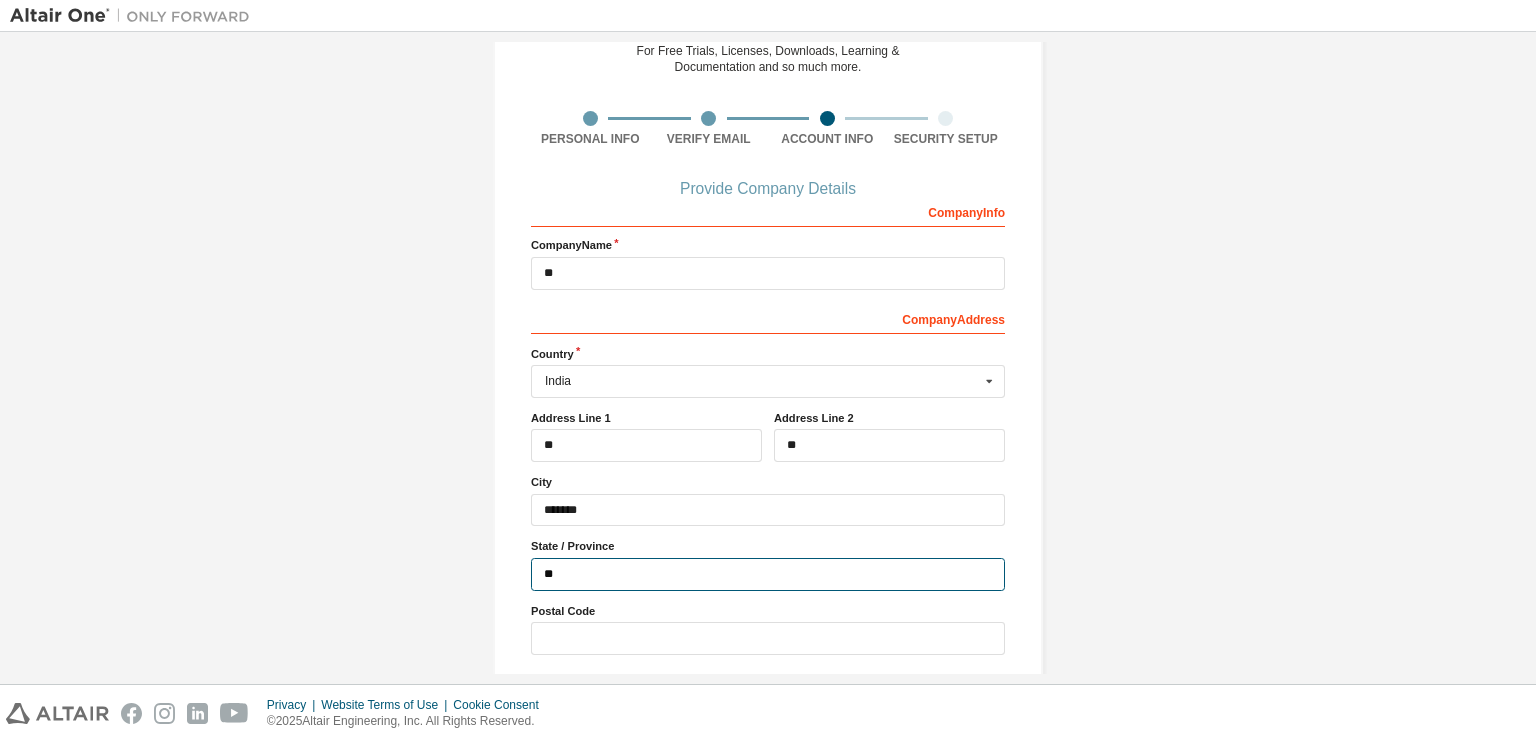 type on "**" 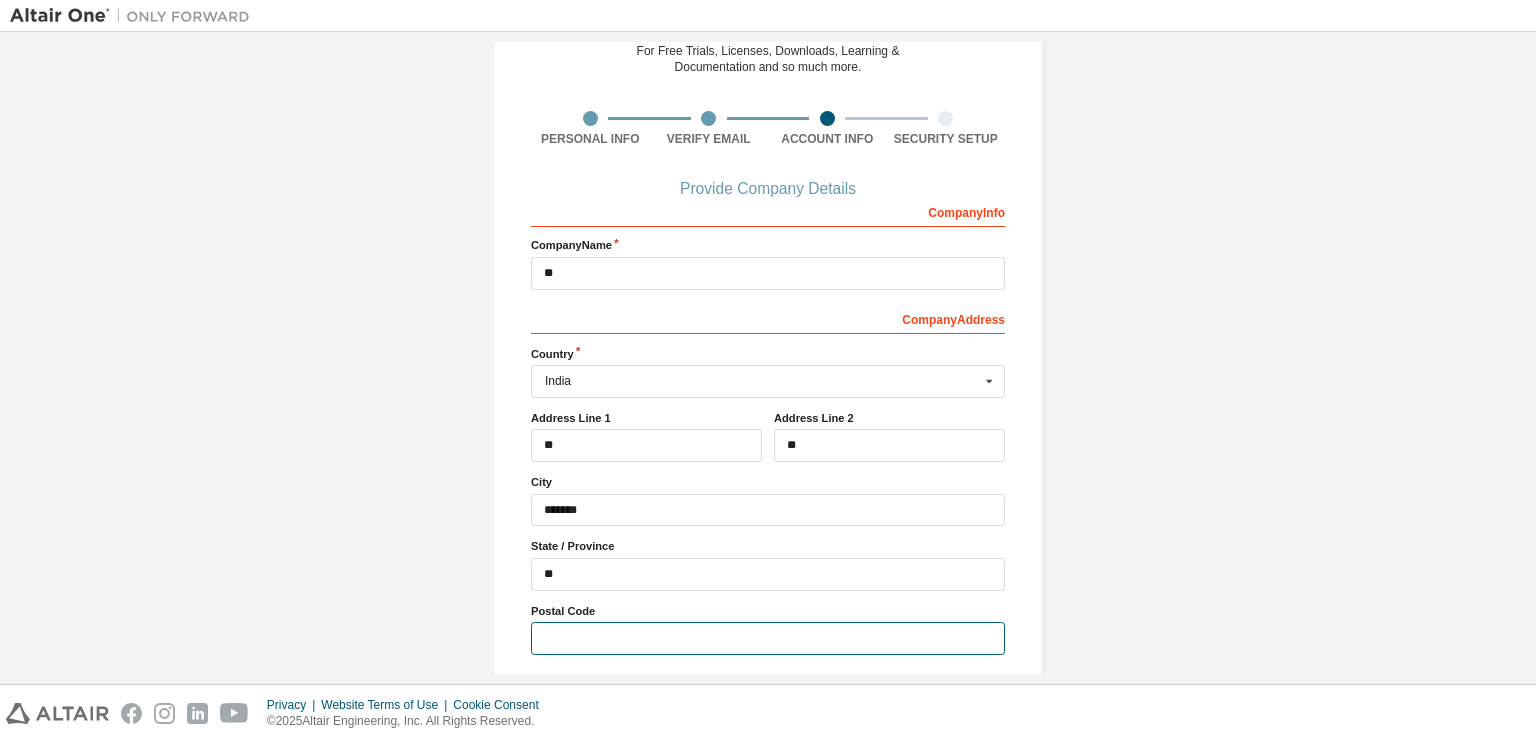 click at bounding box center (768, 638) 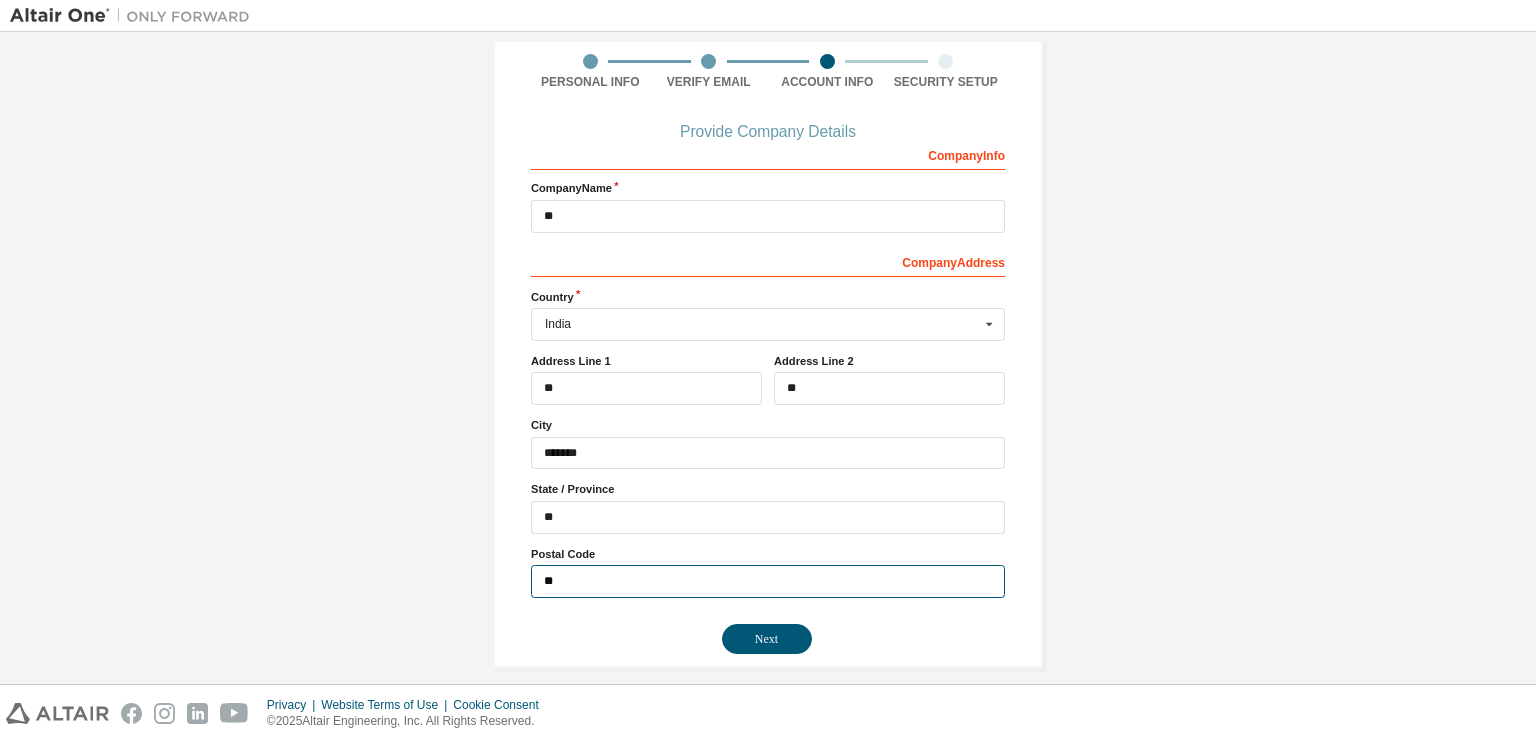 scroll, scrollTop: 167, scrollLeft: 0, axis: vertical 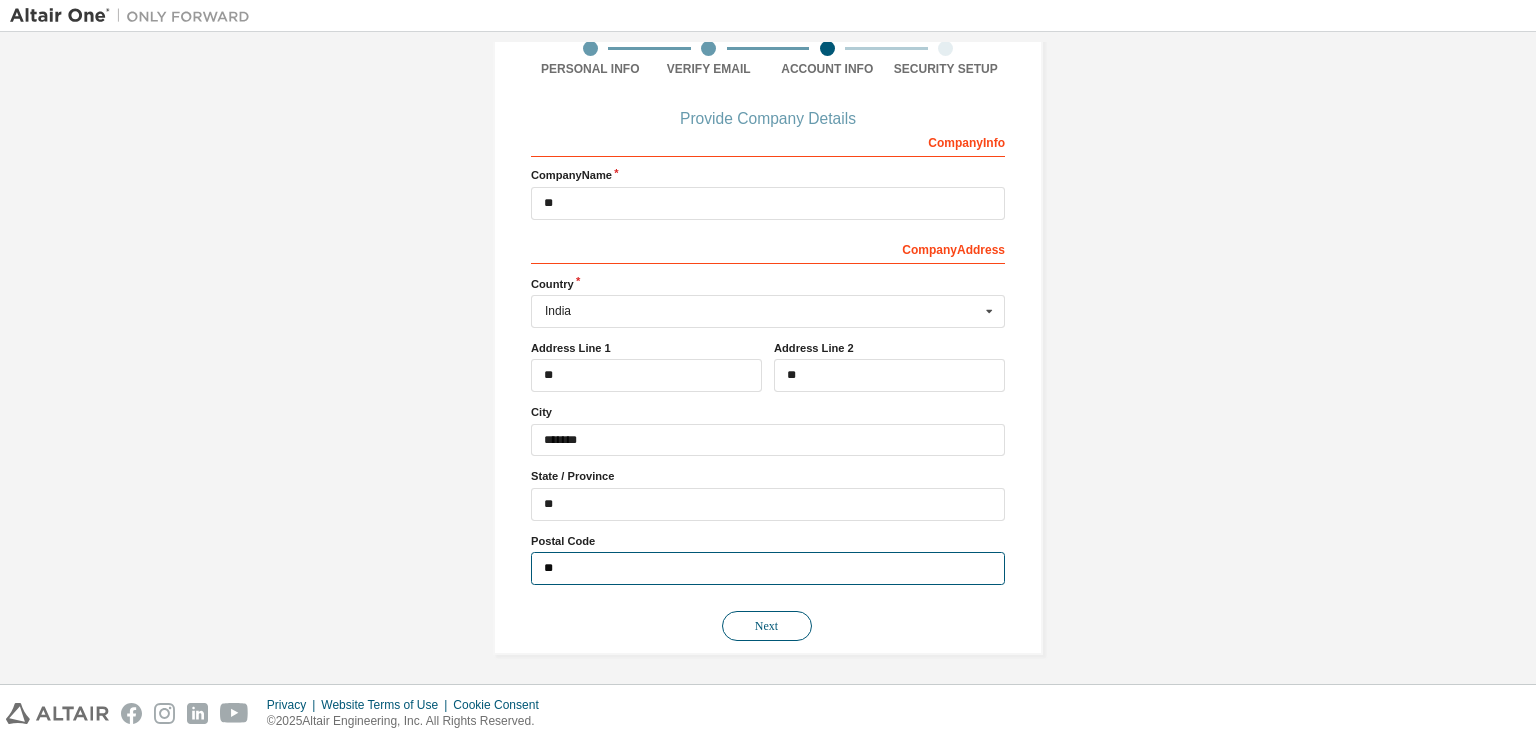 type on "**" 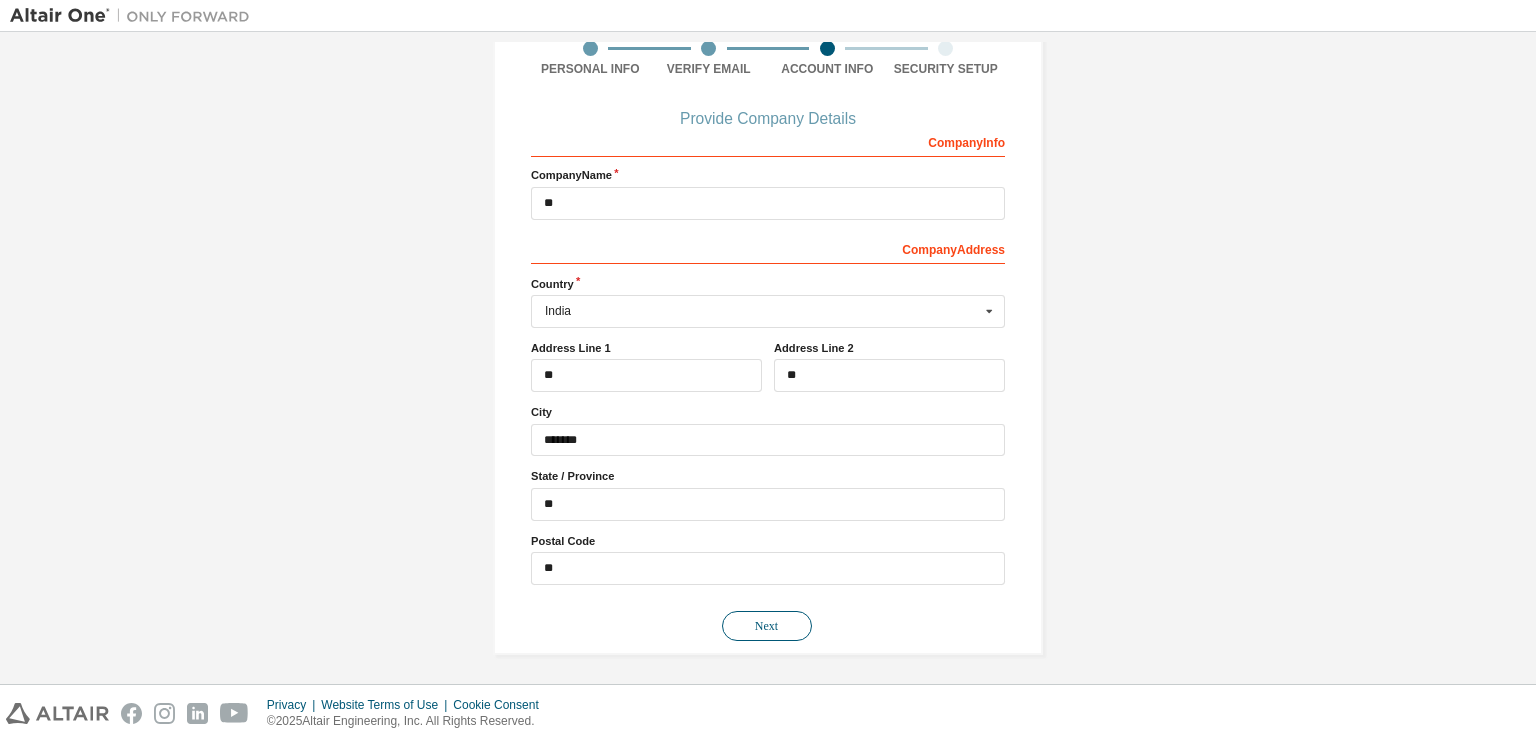 click on "Next" at bounding box center [767, 626] 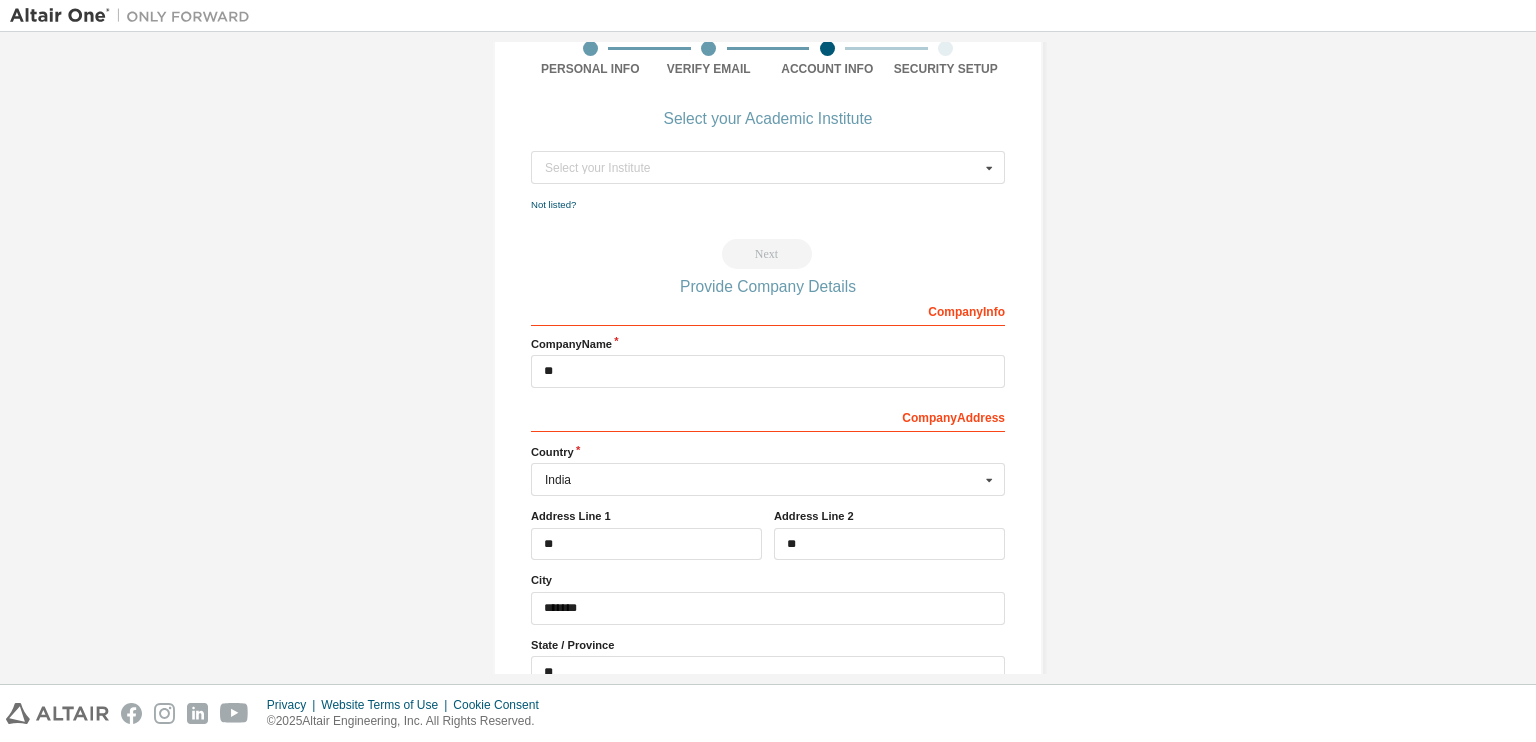 scroll, scrollTop: 0, scrollLeft: 0, axis: both 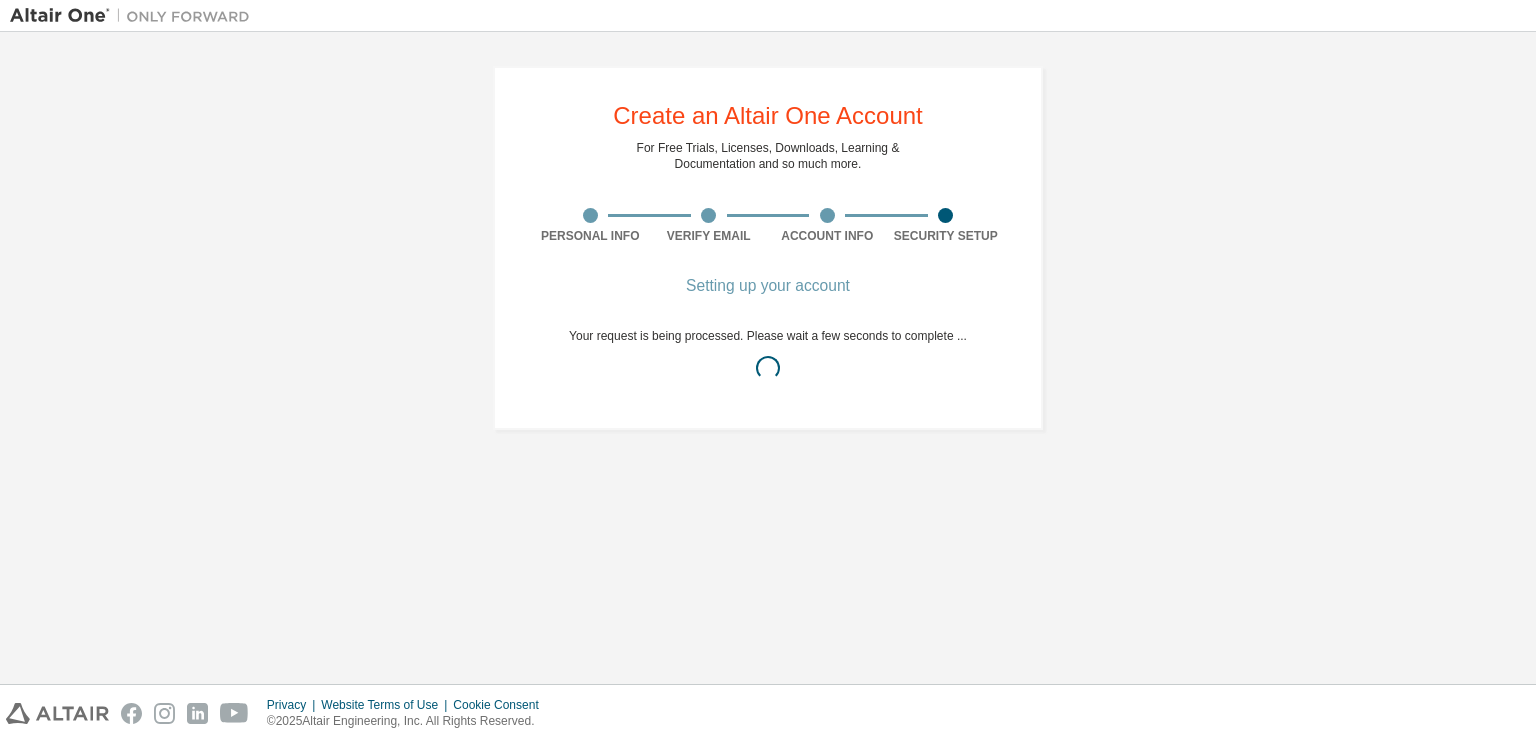 click on "Create an Altair One Account For Free Trials, Licenses, Downloads, Learning &  Documentation and so much more. Personal Info Verify Email Account Info Security Setup Setting up your account Your request is being processed. Please wait a few seconds to complete ..." at bounding box center (768, 248) 